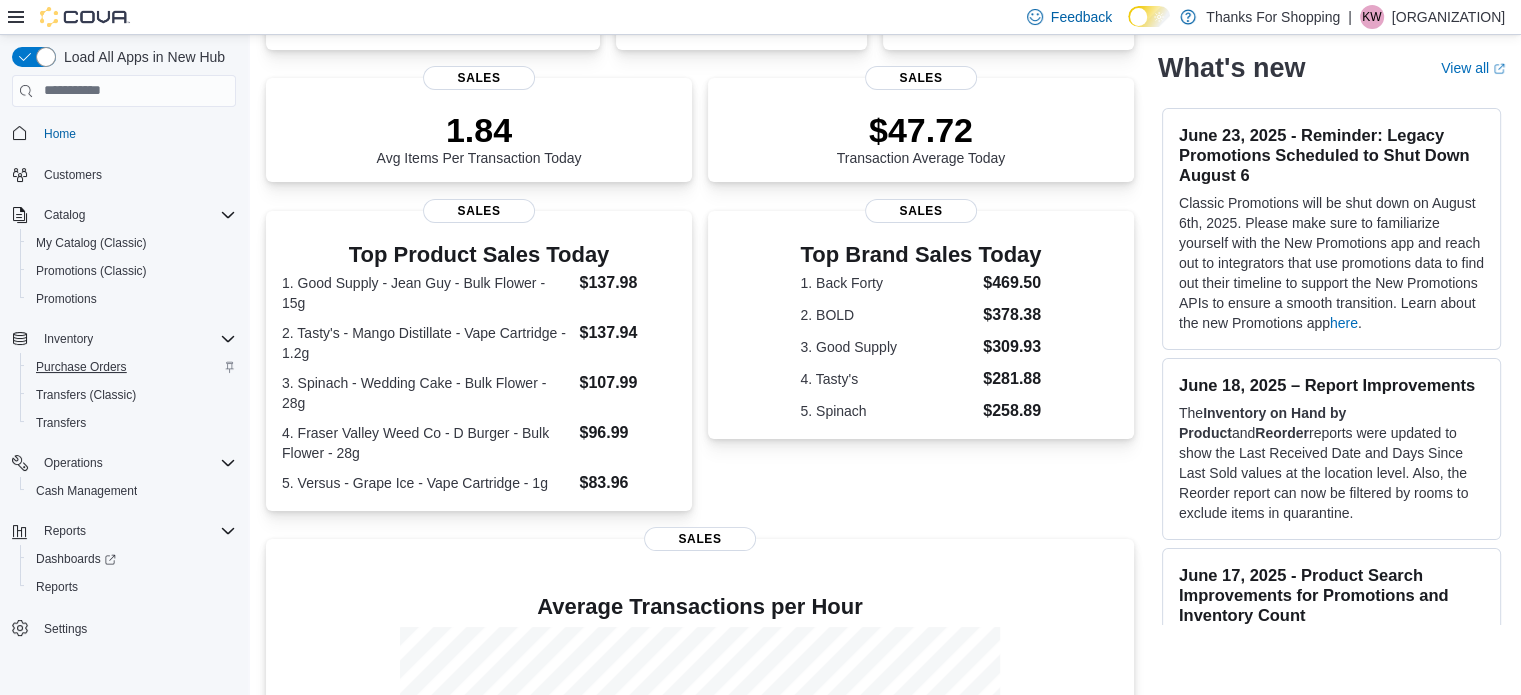 scroll, scrollTop: 300, scrollLeft: 0, axis: vertical 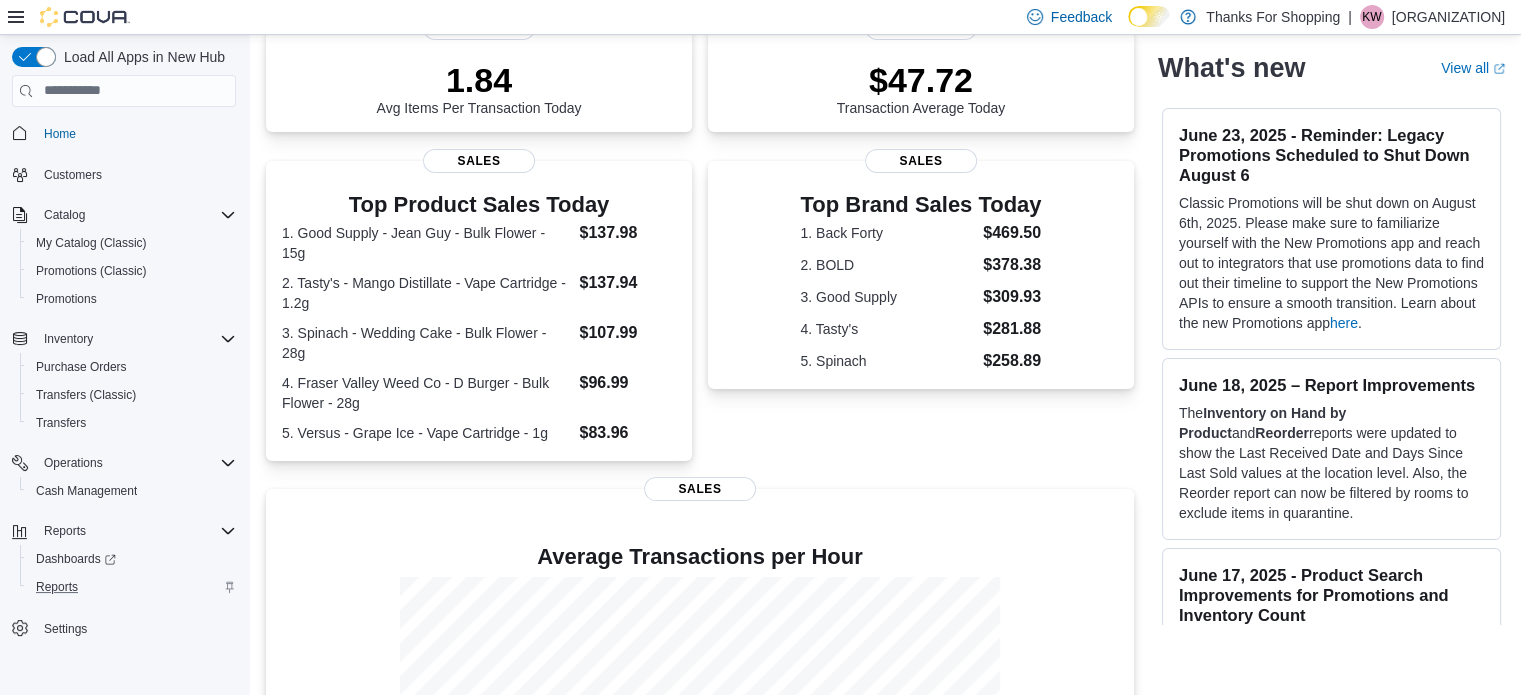 click on "Reports" at bounding box center [132, 587] 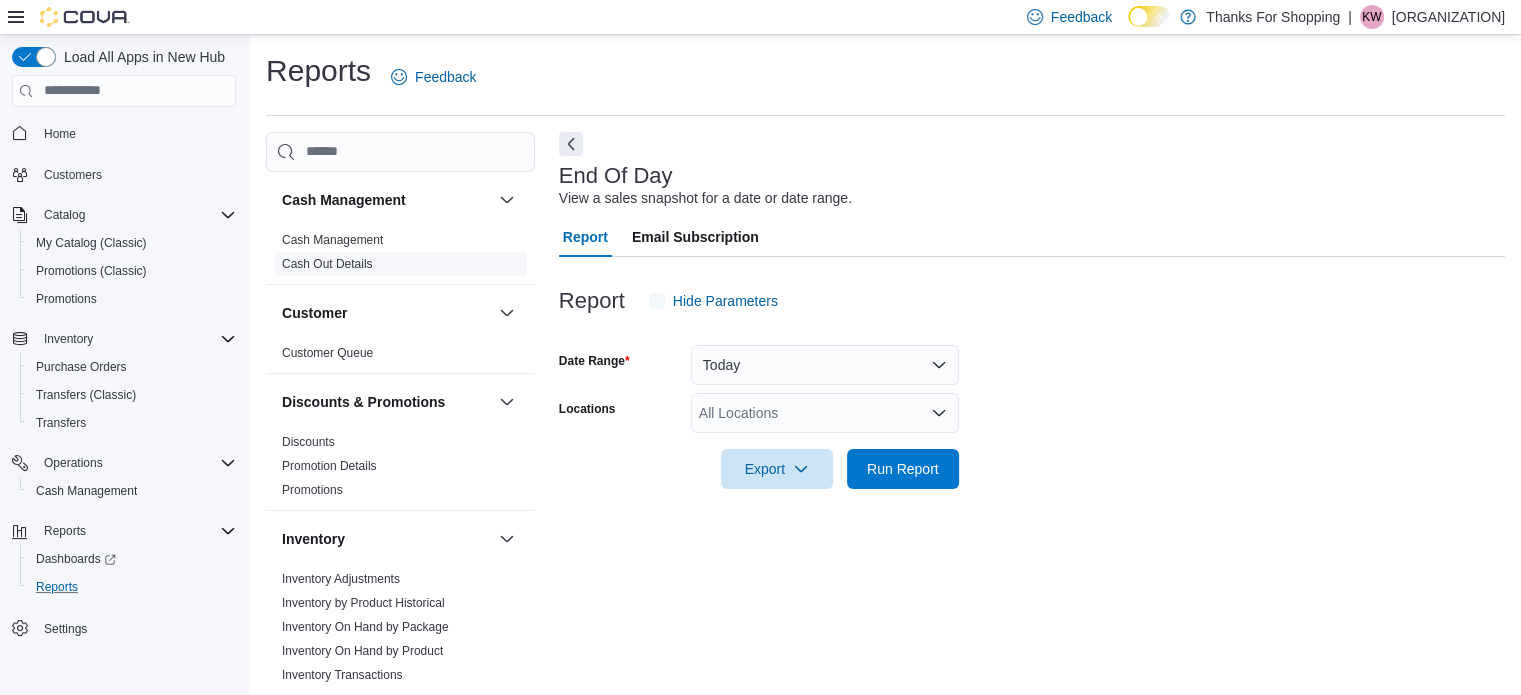scroll, scrollTop: 13, scrollLeft: 0, axis: vertical 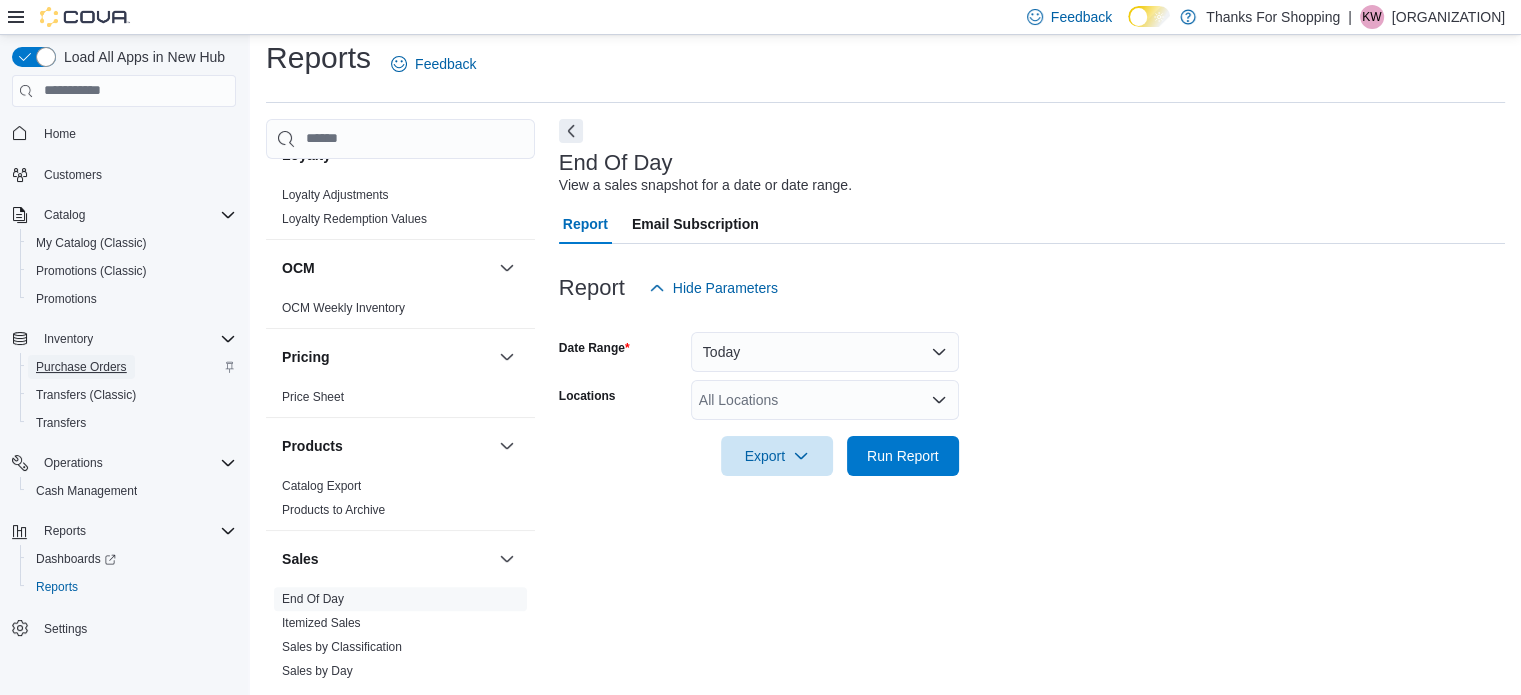 click on "Purchase Orders" at bounding box center [81, 367] 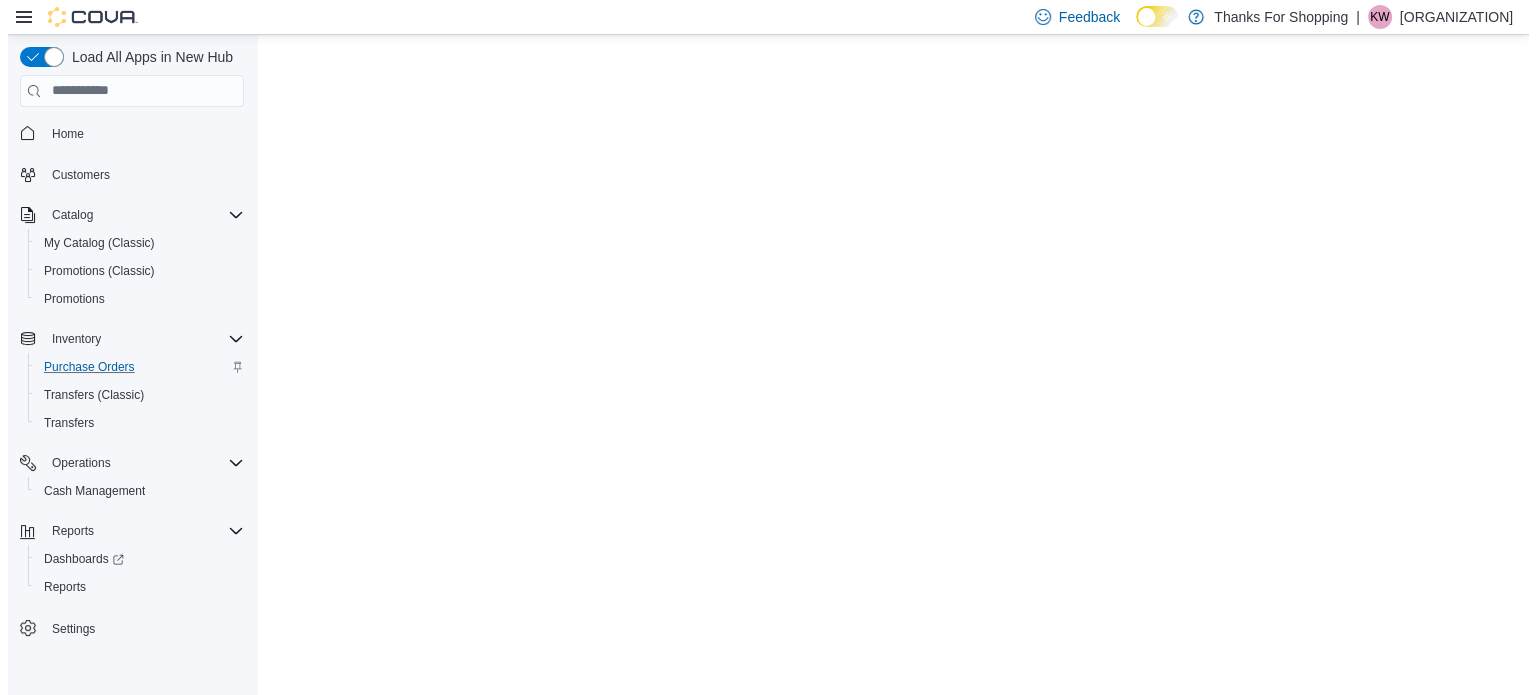scroll, scrollTop: 0, scrollLeft: 0, axis: both 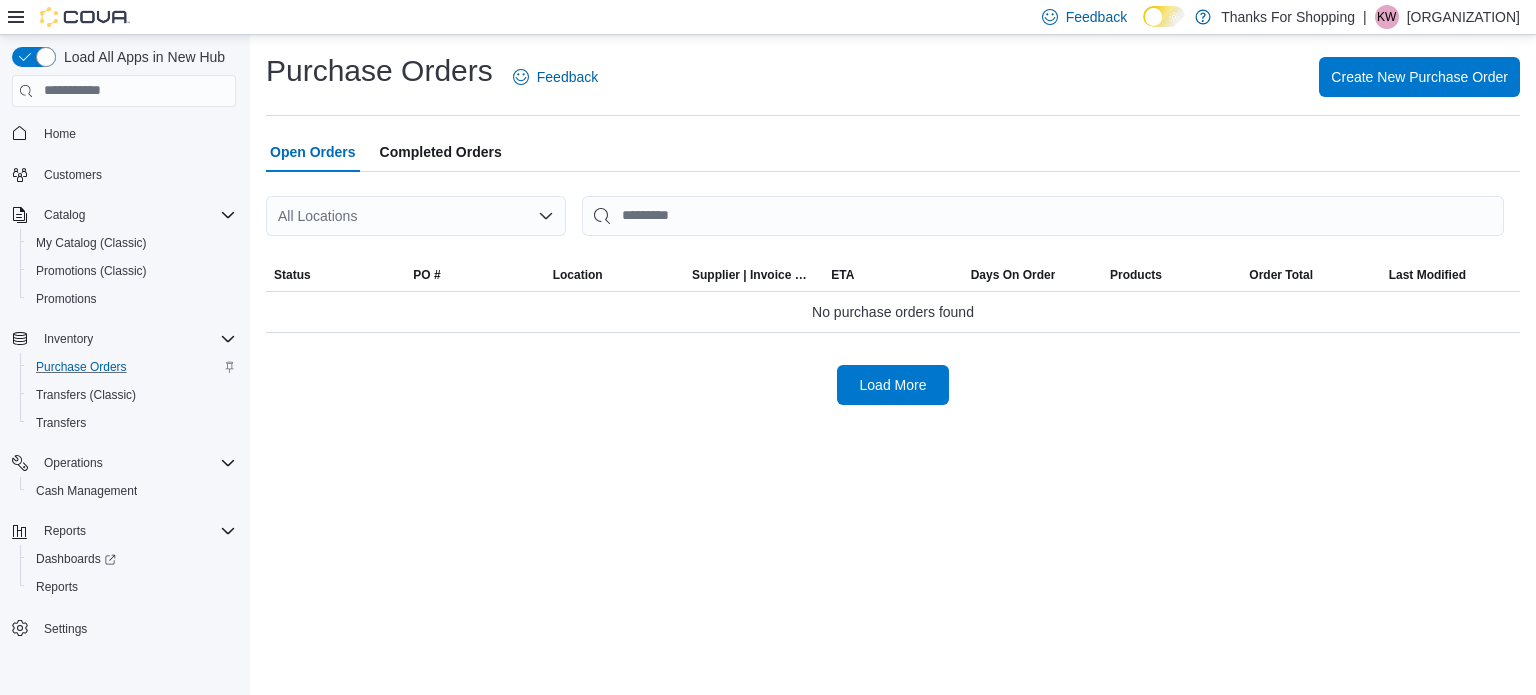 click on "All Locations" at bounding box center [416, 216] 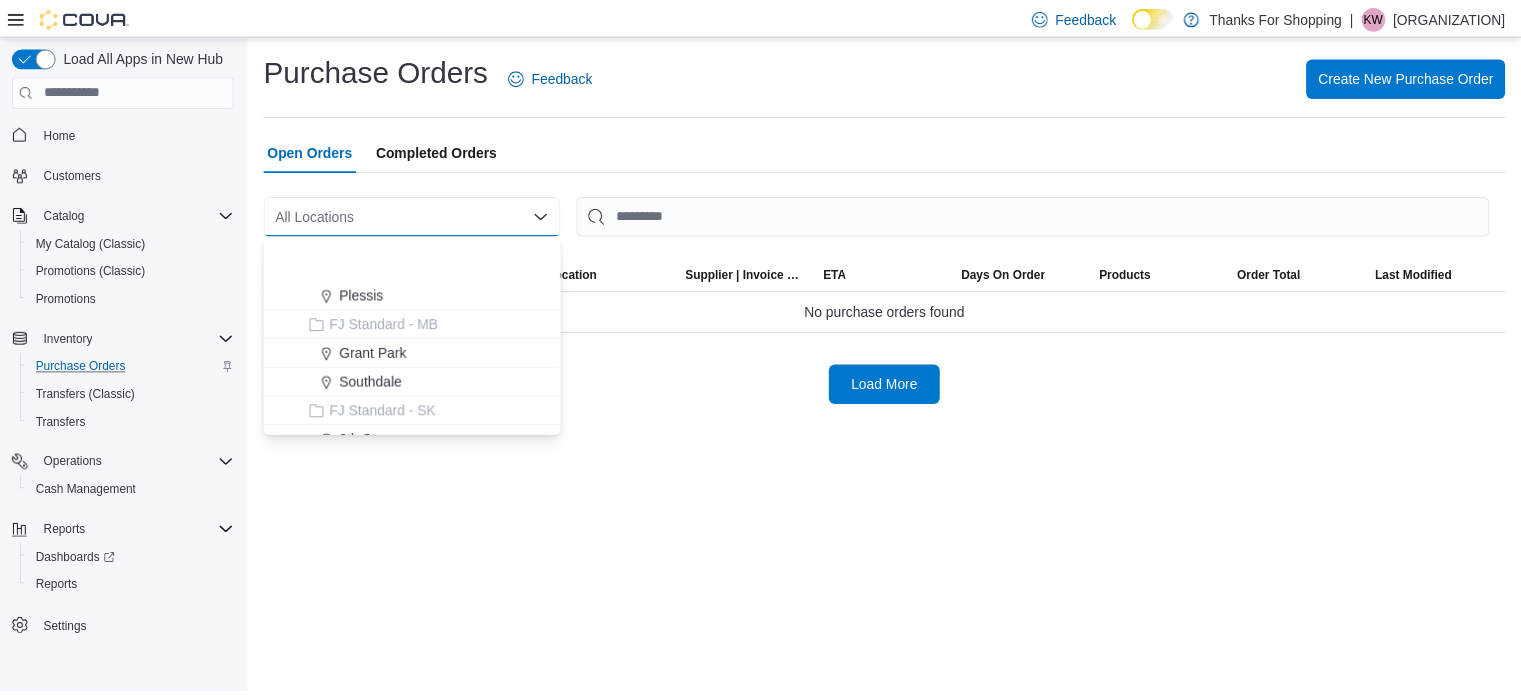 scroll, scrollTop: 300, scrollLeft: 0, axis: vertical 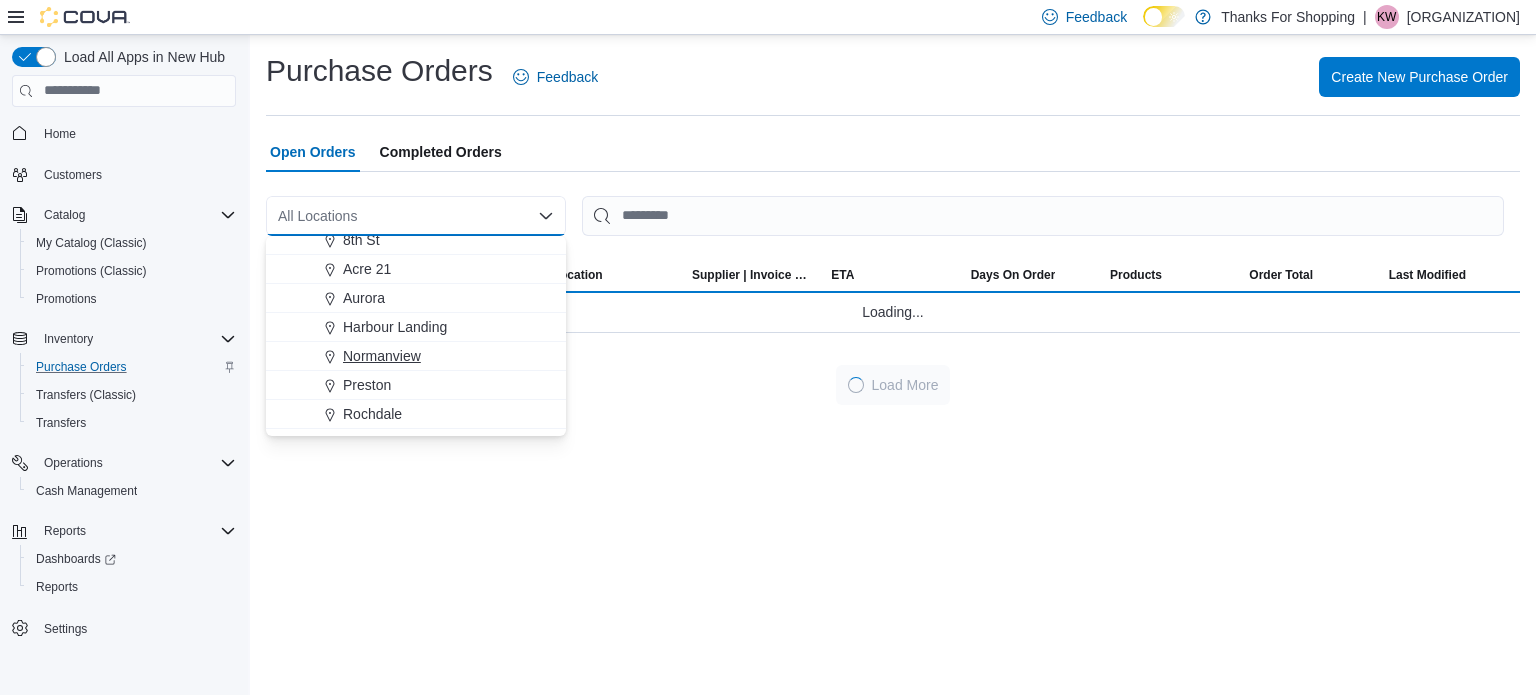 click on "Normanview" at bounding box center (428, 356) 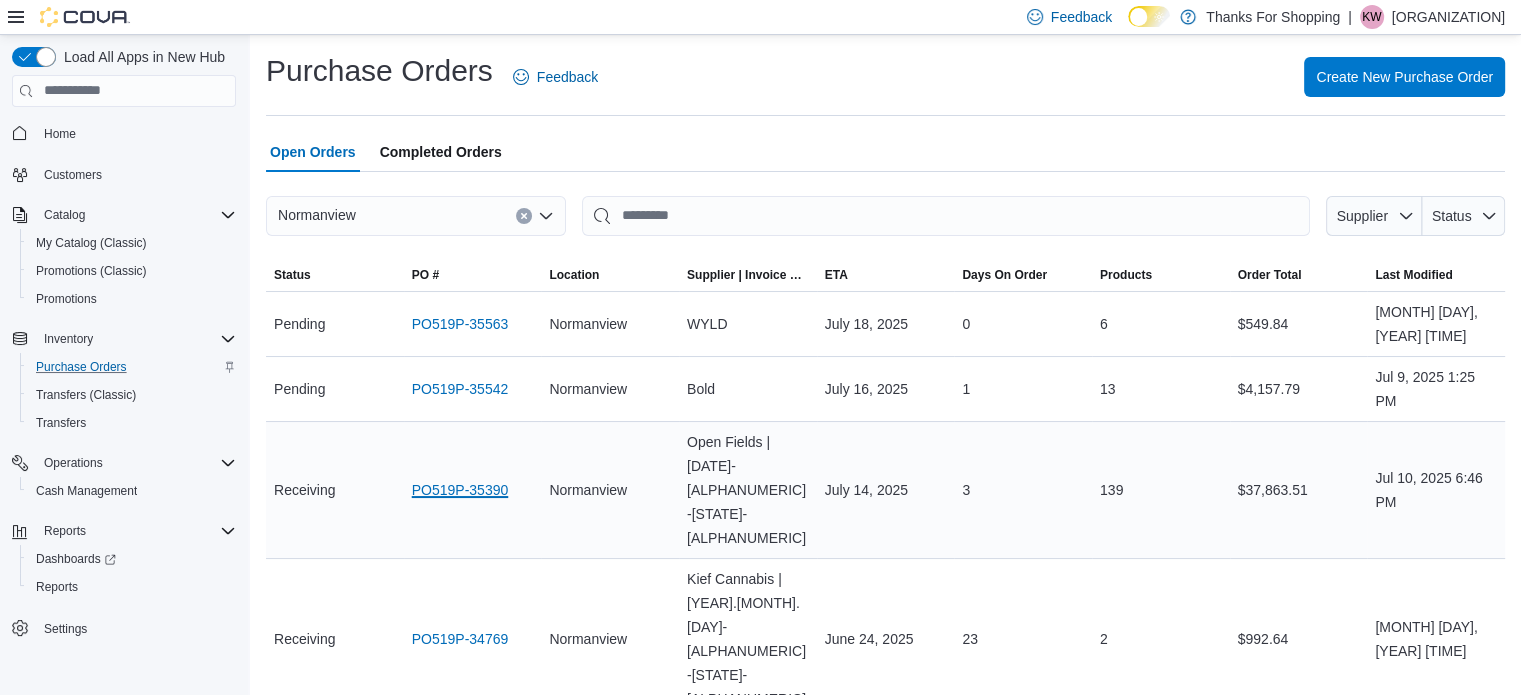 click on "PO519P-35390" at bounding box center (460, 490) 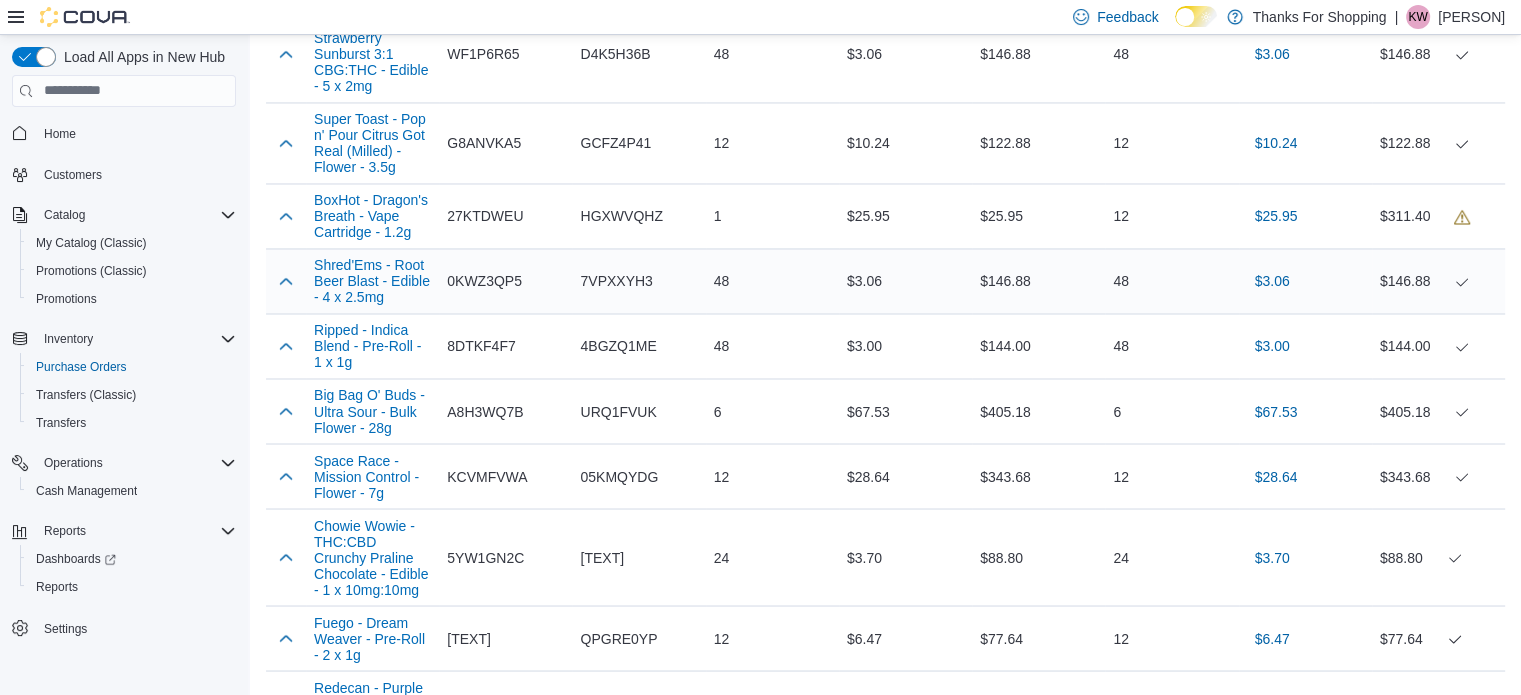 scroll, scrollTop: 3300, scrollLeft: 0, axis: vertical 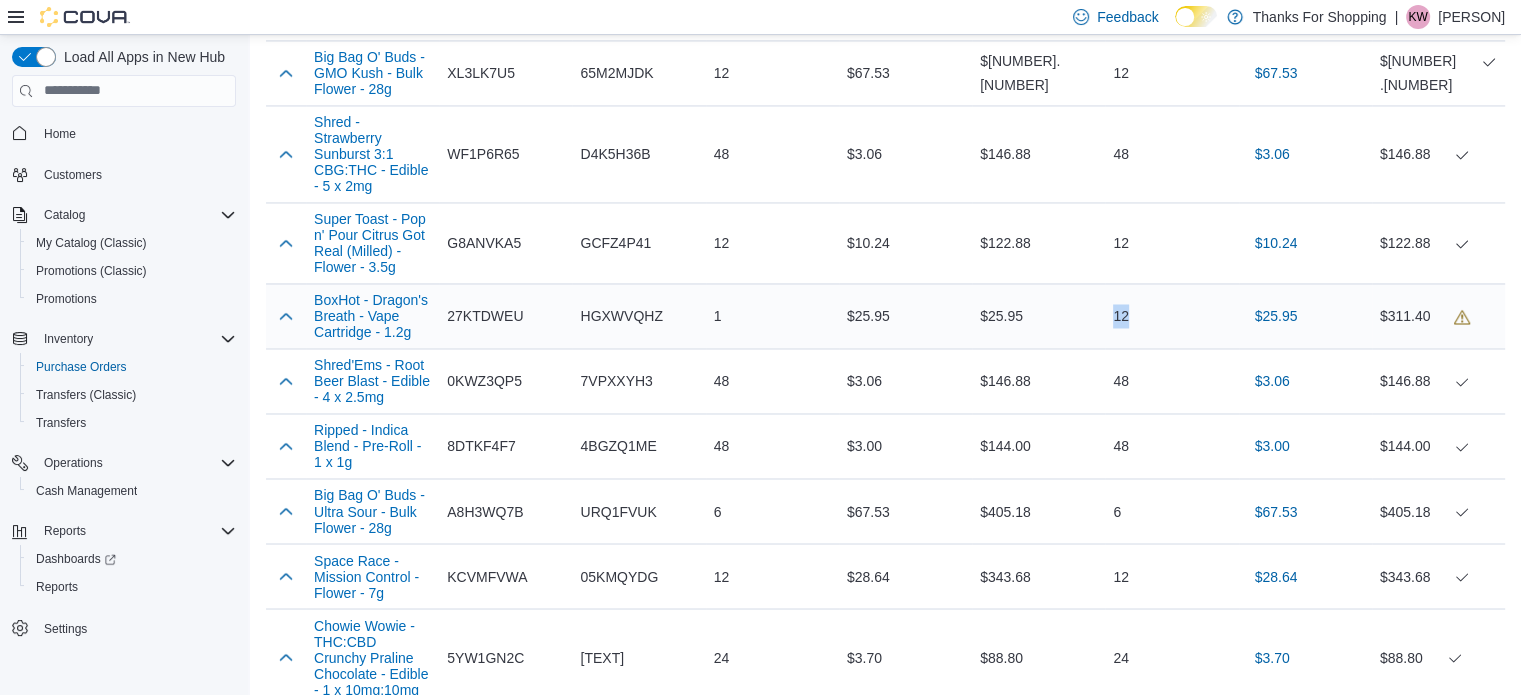 drag, startPoint x: 1143, startPoint y: 372, endPoint x: 1108, endPoint y: 360, distance: 37 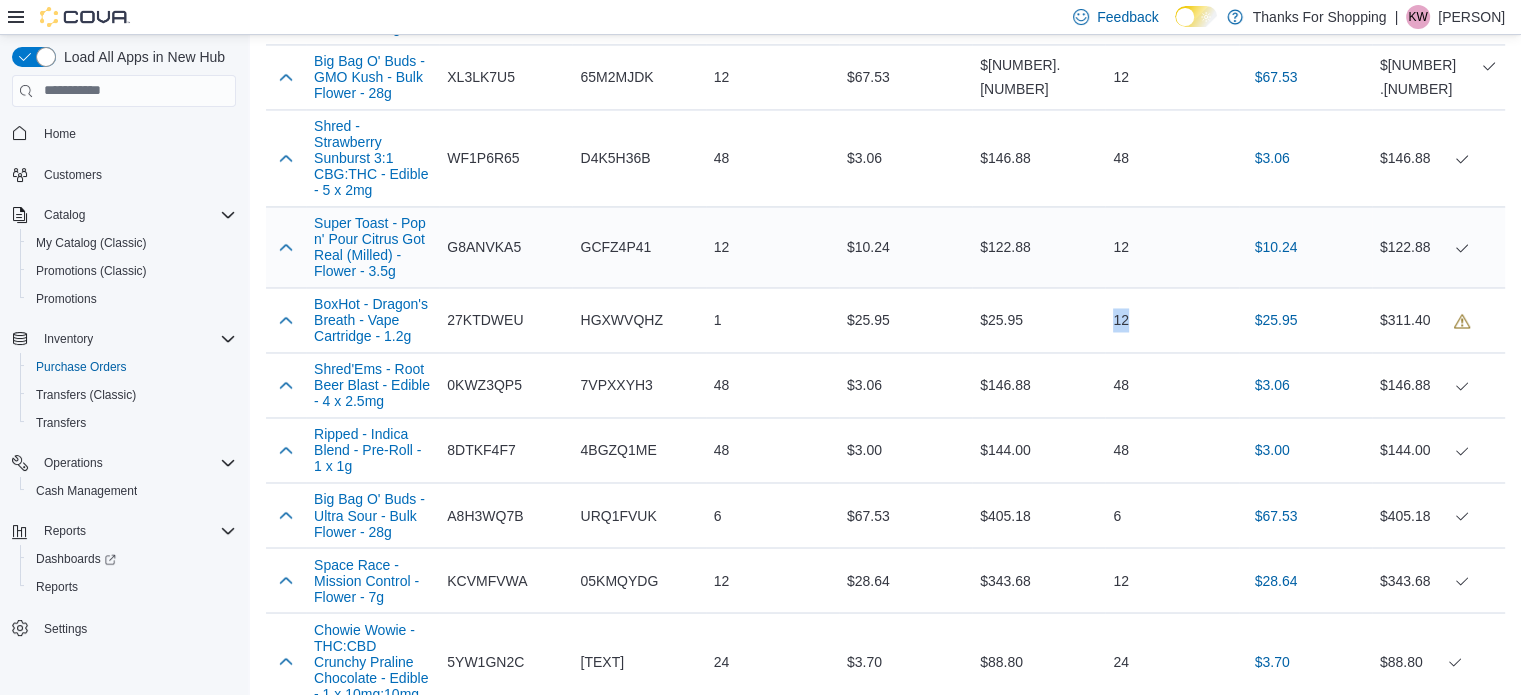 scroll, scrollTop: 3300, scrollLeft: 0, axis: vertical 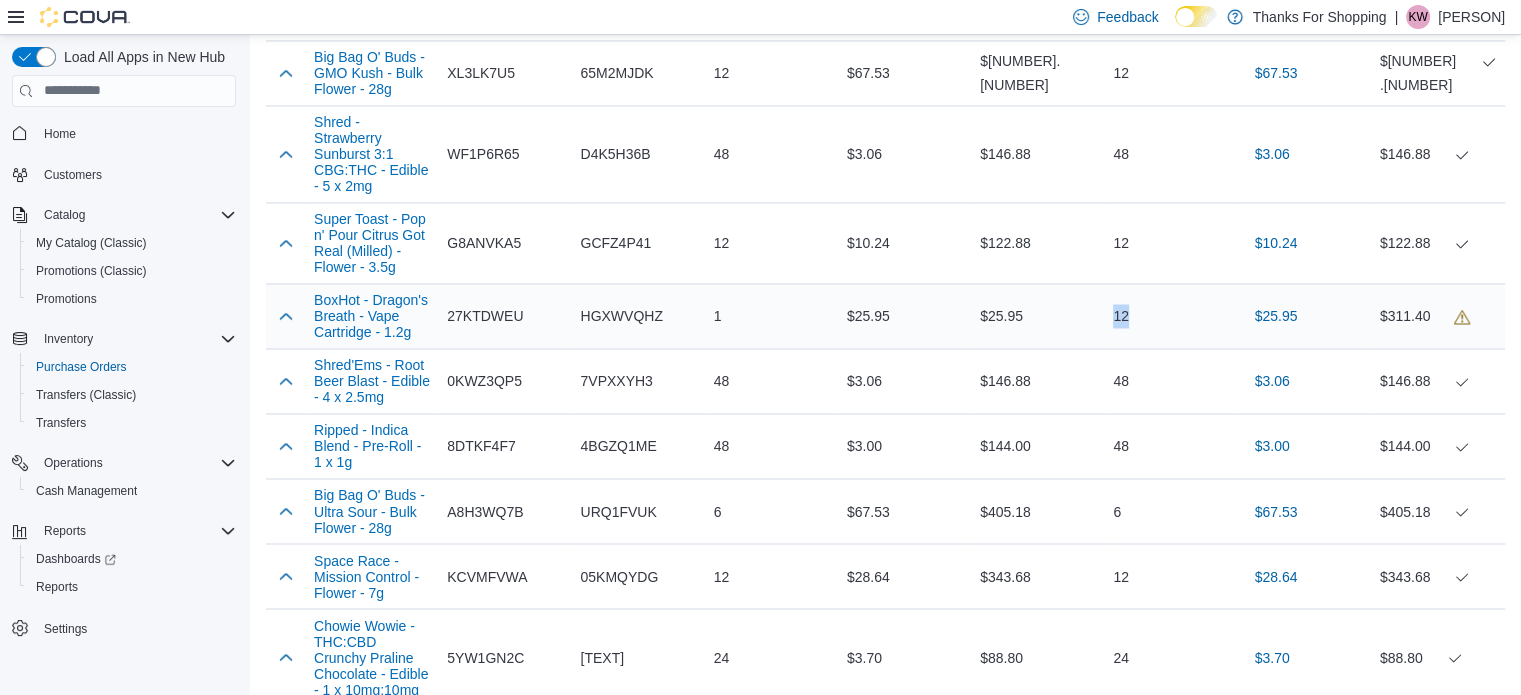 click on "12" at bounding box center [1171, 316] 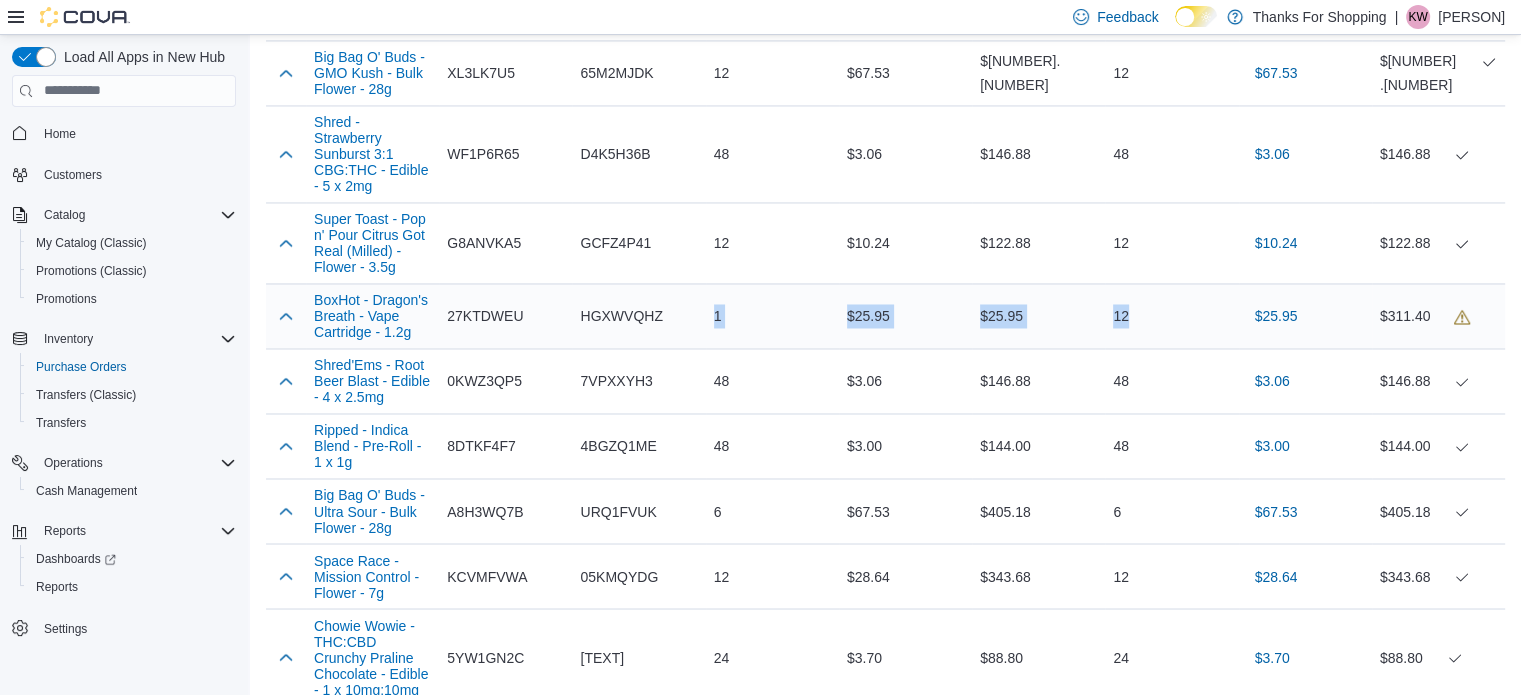 drag, startPoint x: 706, startPoint y: 371, endPoint x: 1192, endPoint y: 380, distance: 486.0833 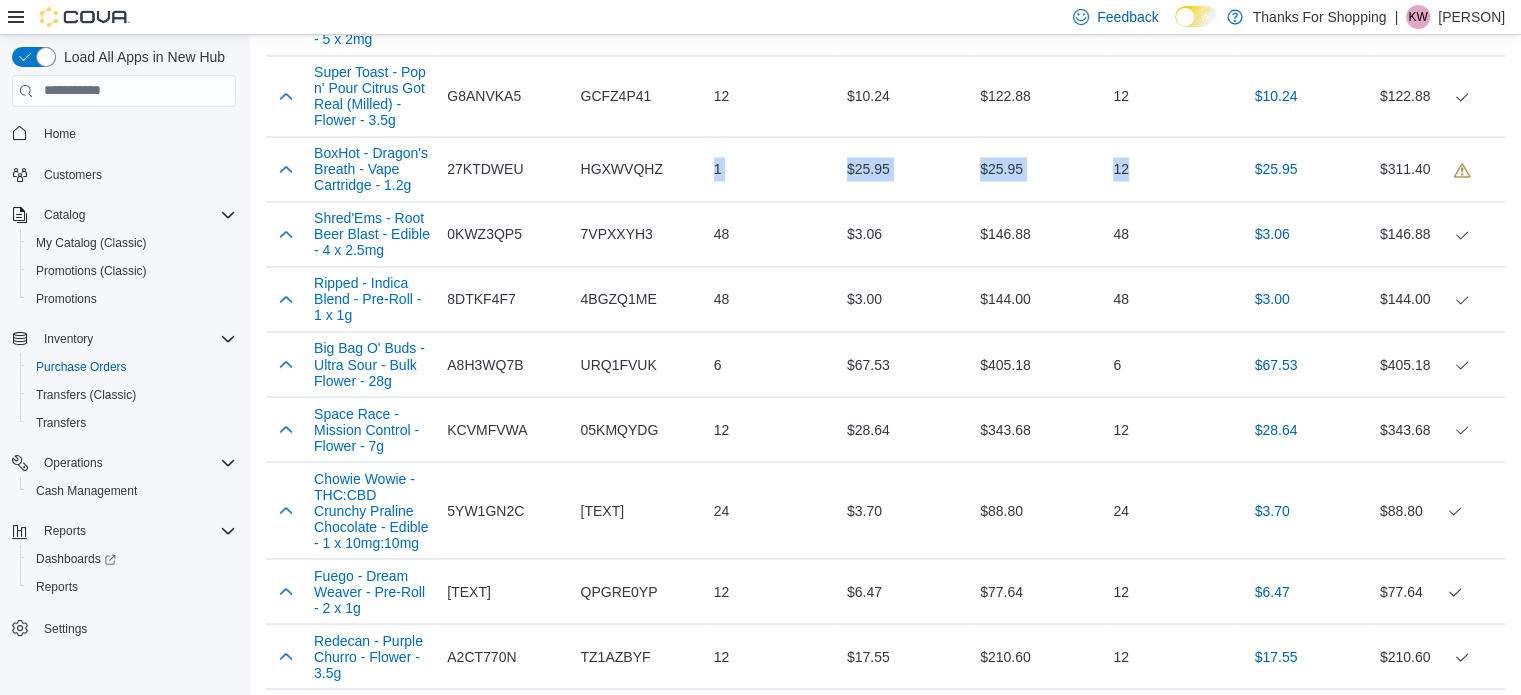 scroll, scrollTop: 3400, scrollLeft: 0, axis: vertical 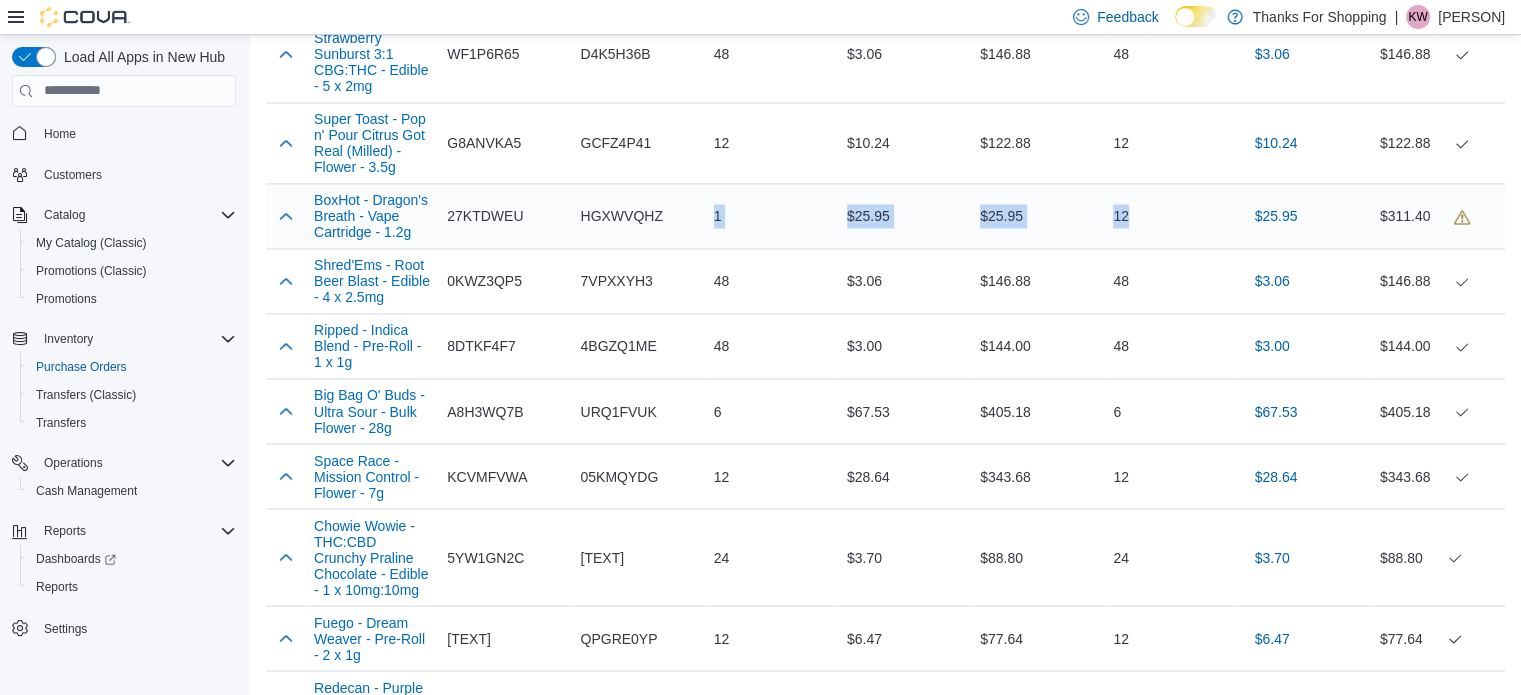 click on "$25.95" at bounding box center [1038, 216] 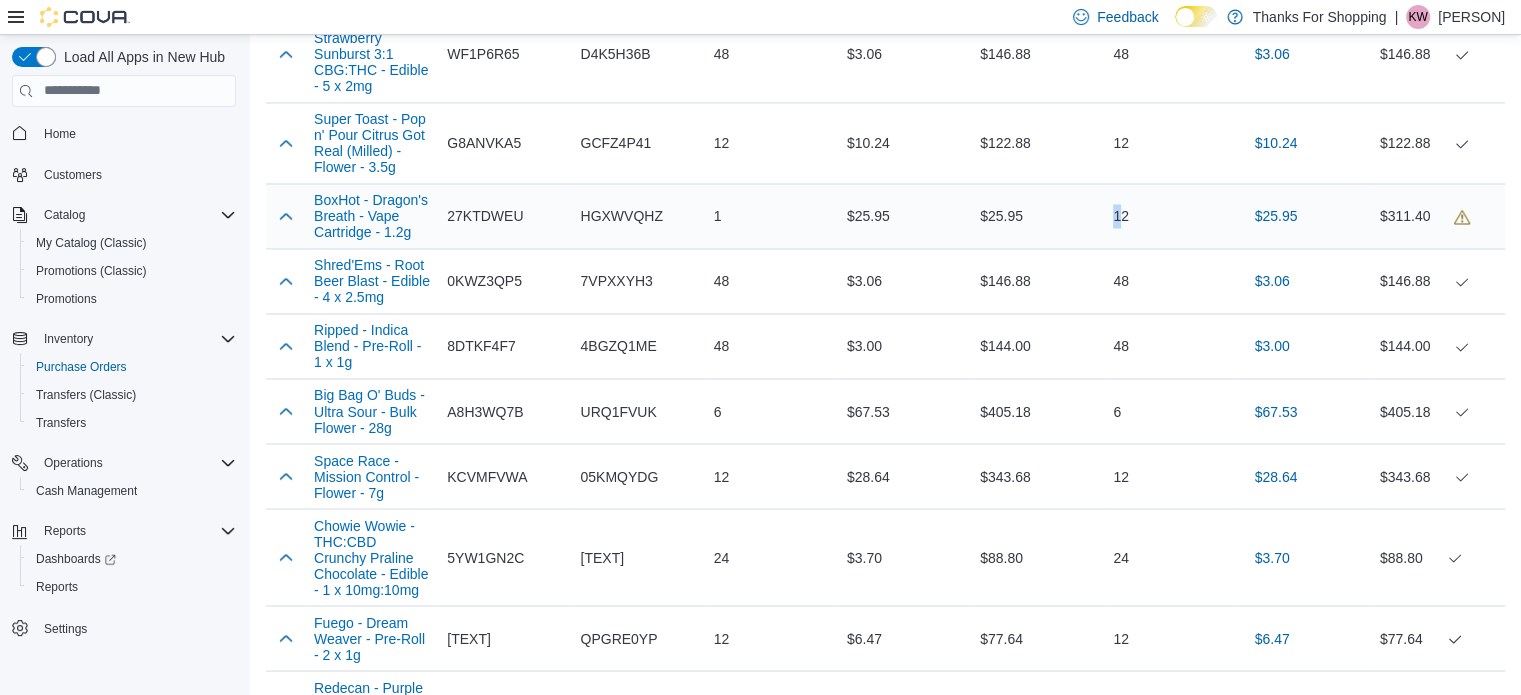 drag, startPoint x: 1132, startPoint y: 263, endPoint x: 1111, endPoint y: 266, distance: 21.213203 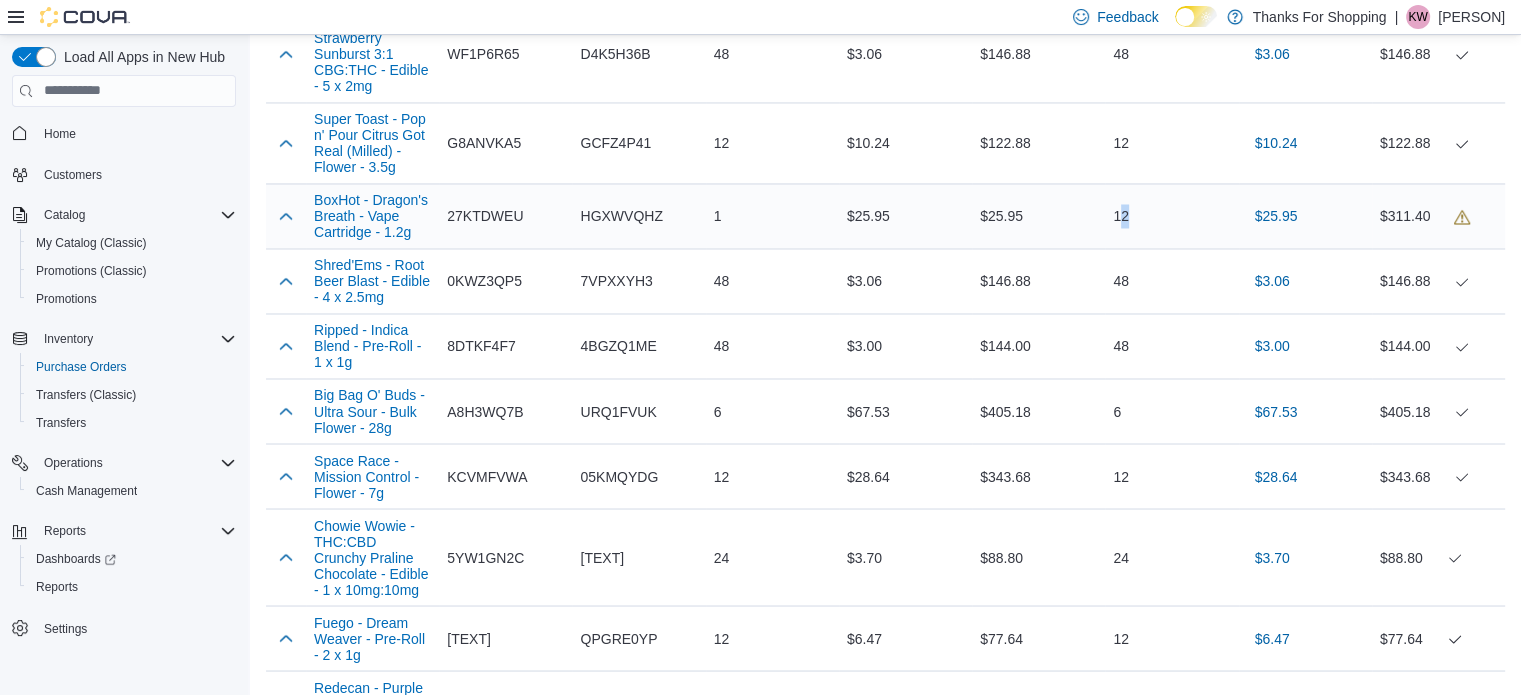 drag, startPoint x: 1132, startPoint y: 263, endPoint x: 1155, endPoint y: 265, distance: 23.086792 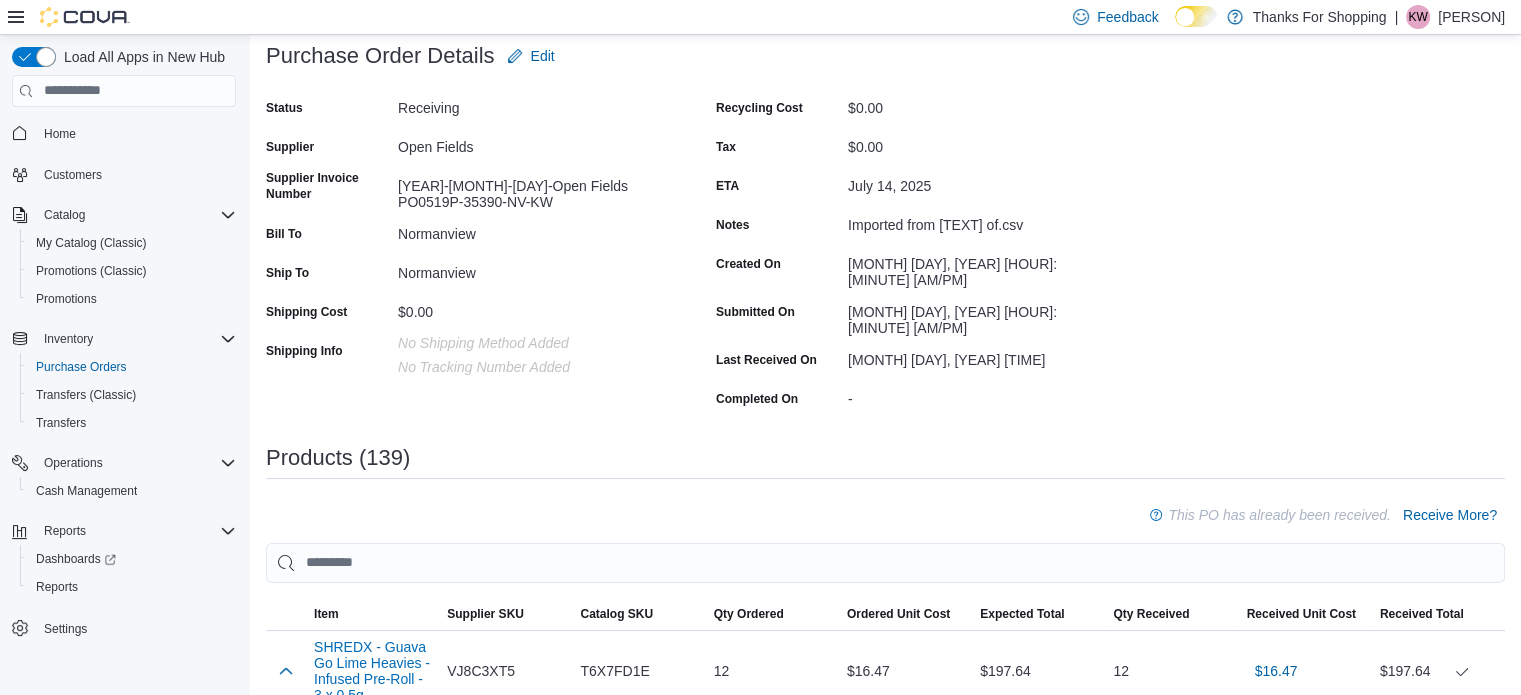 scroll, scrollTop: 200, scrollLeft: 0, axis: vertical 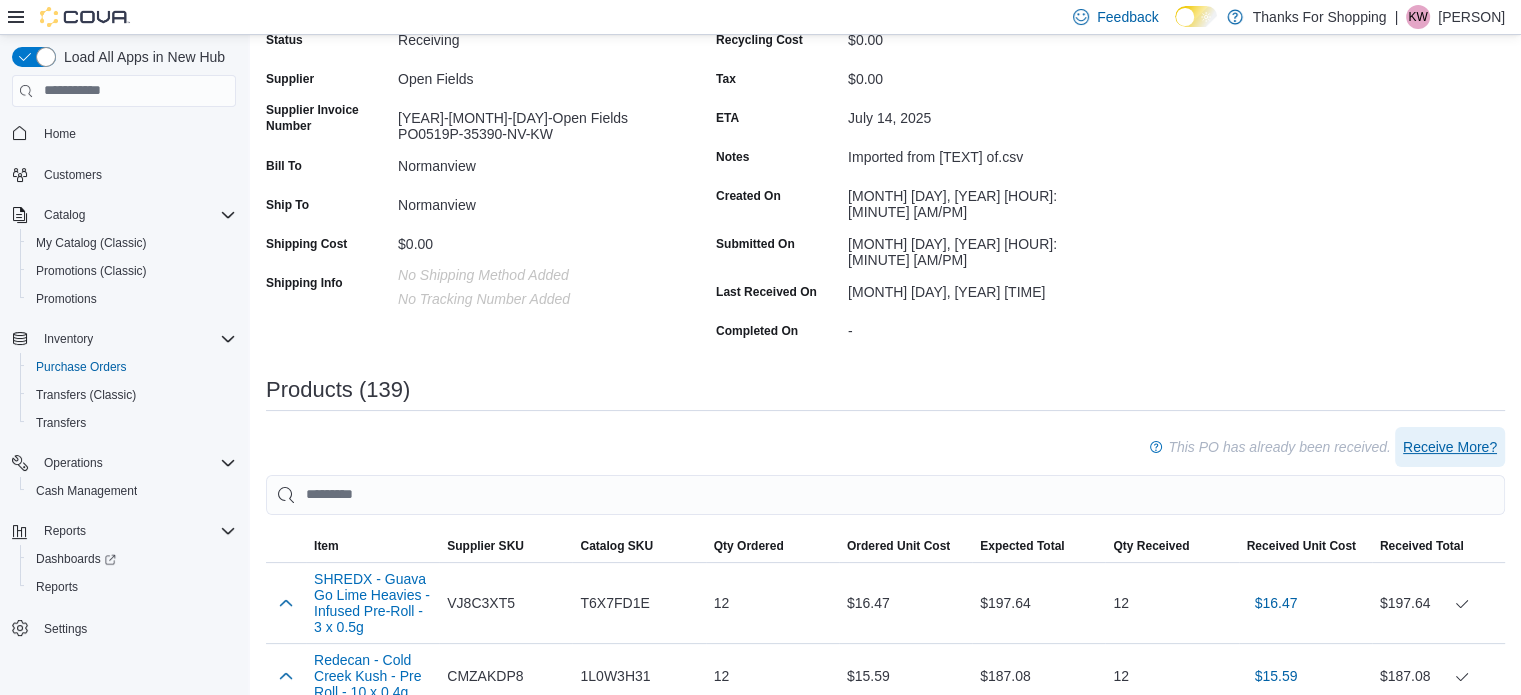 click on "Receive More?" at bounding box center (1450, 447) 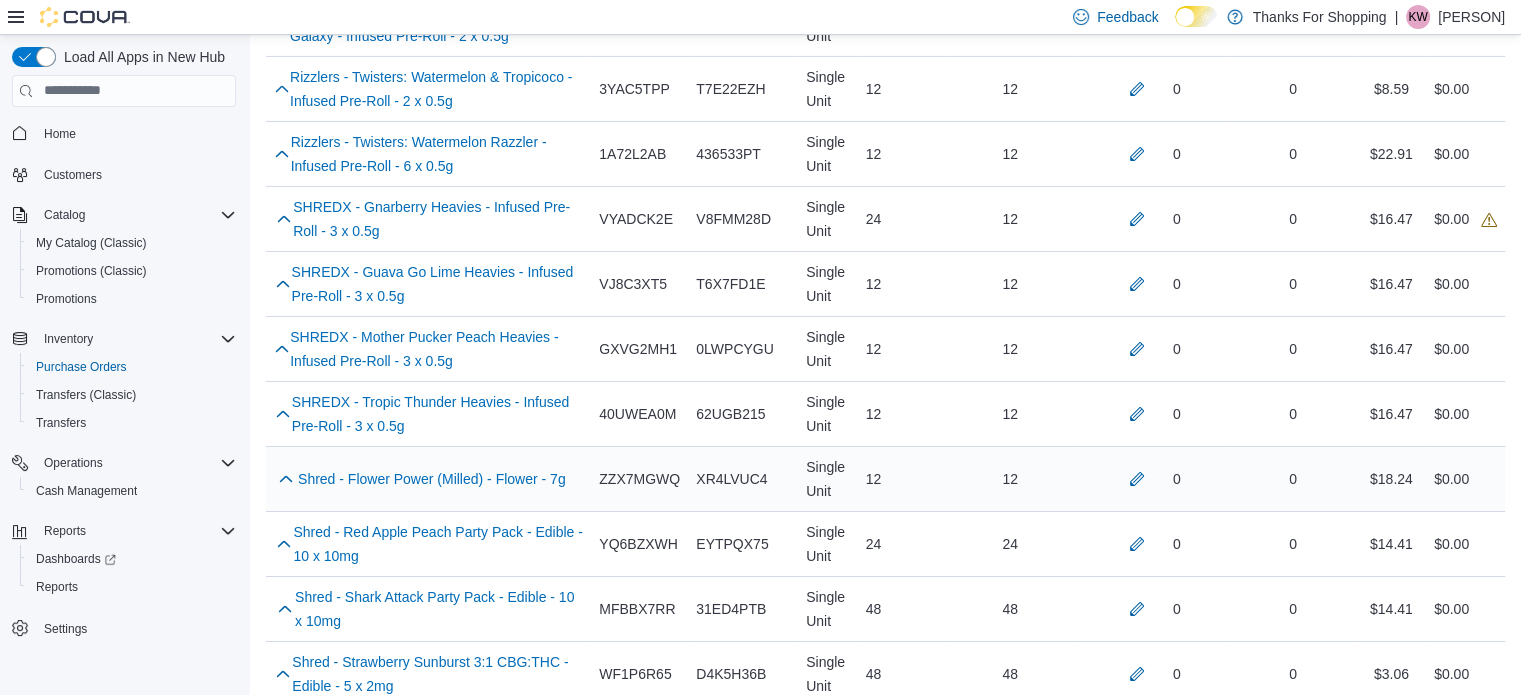 scroll, scrollTop: 6800, scrollLeft: 0, axis: vertical 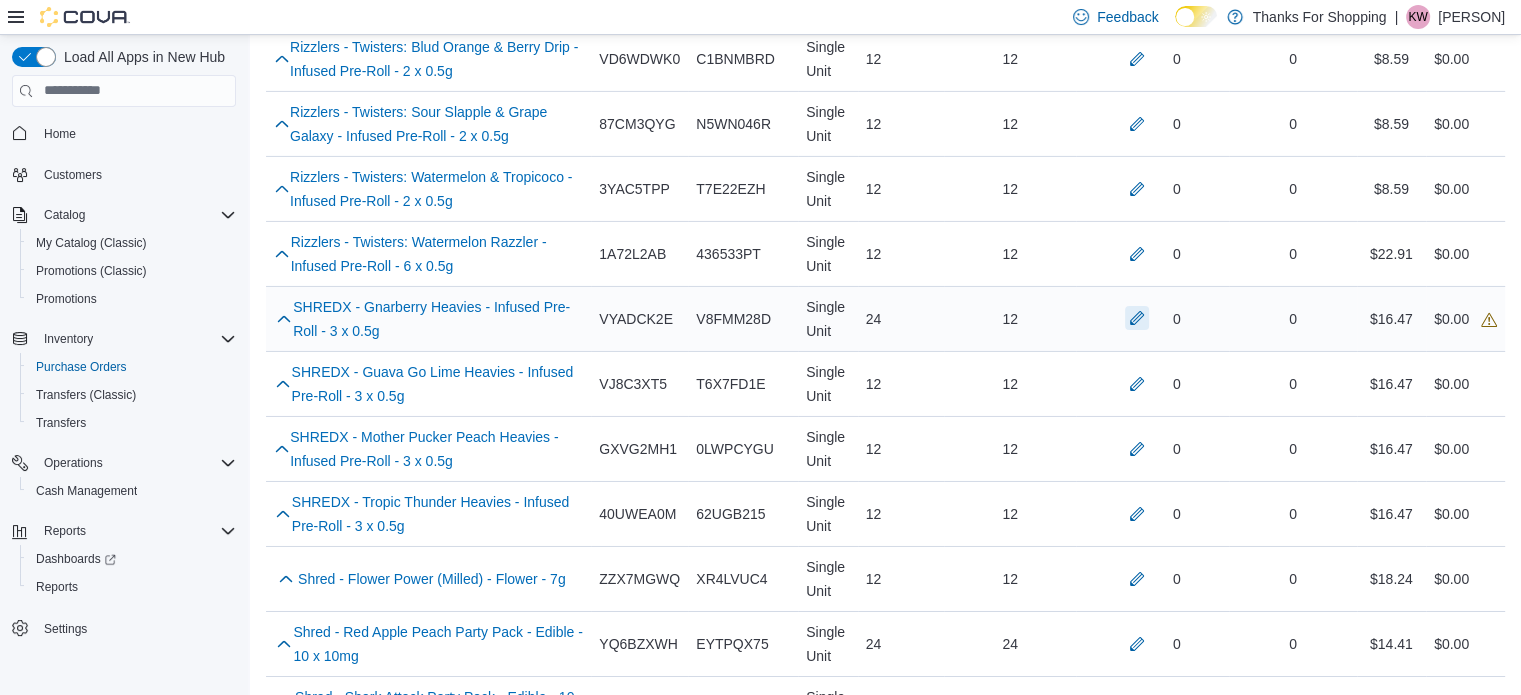 click at bounding box center (1137, 318) 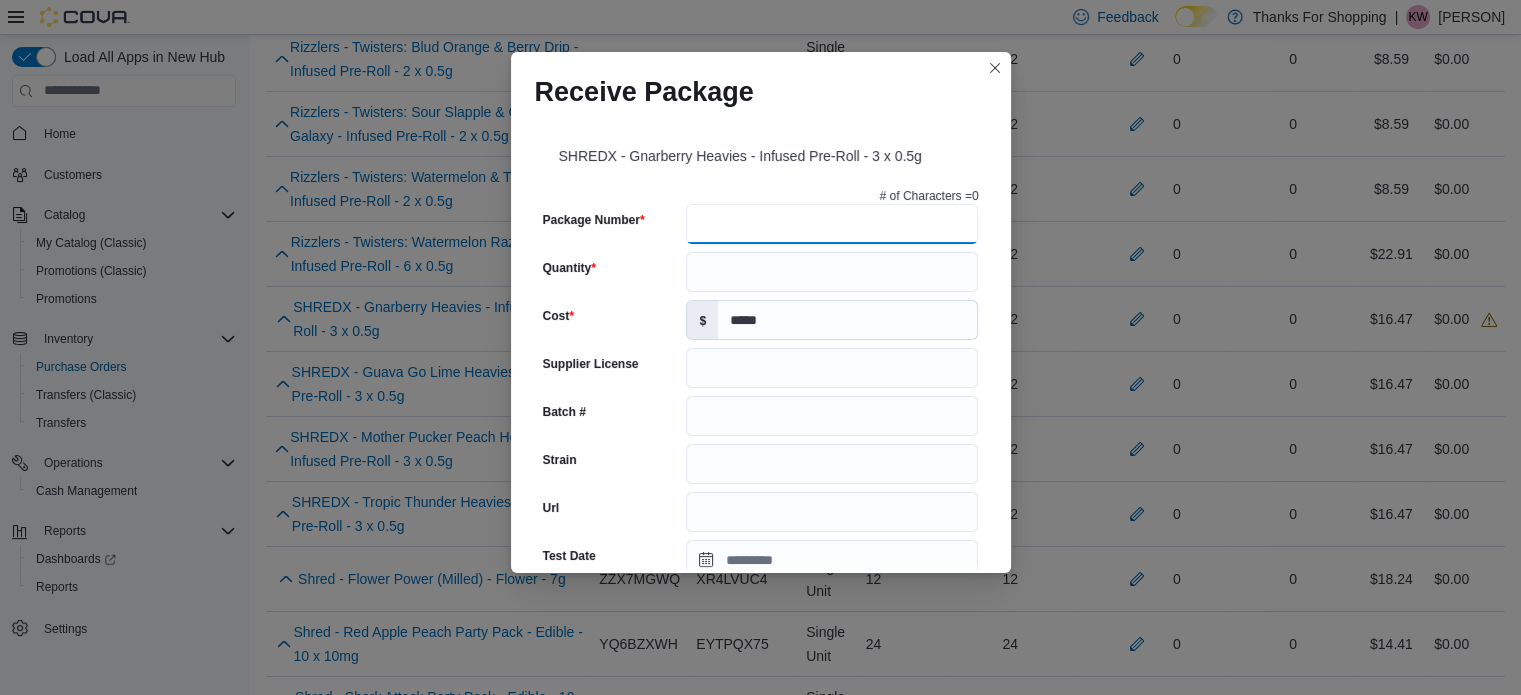 click on "Package Number" at bounding box center (832, 224) 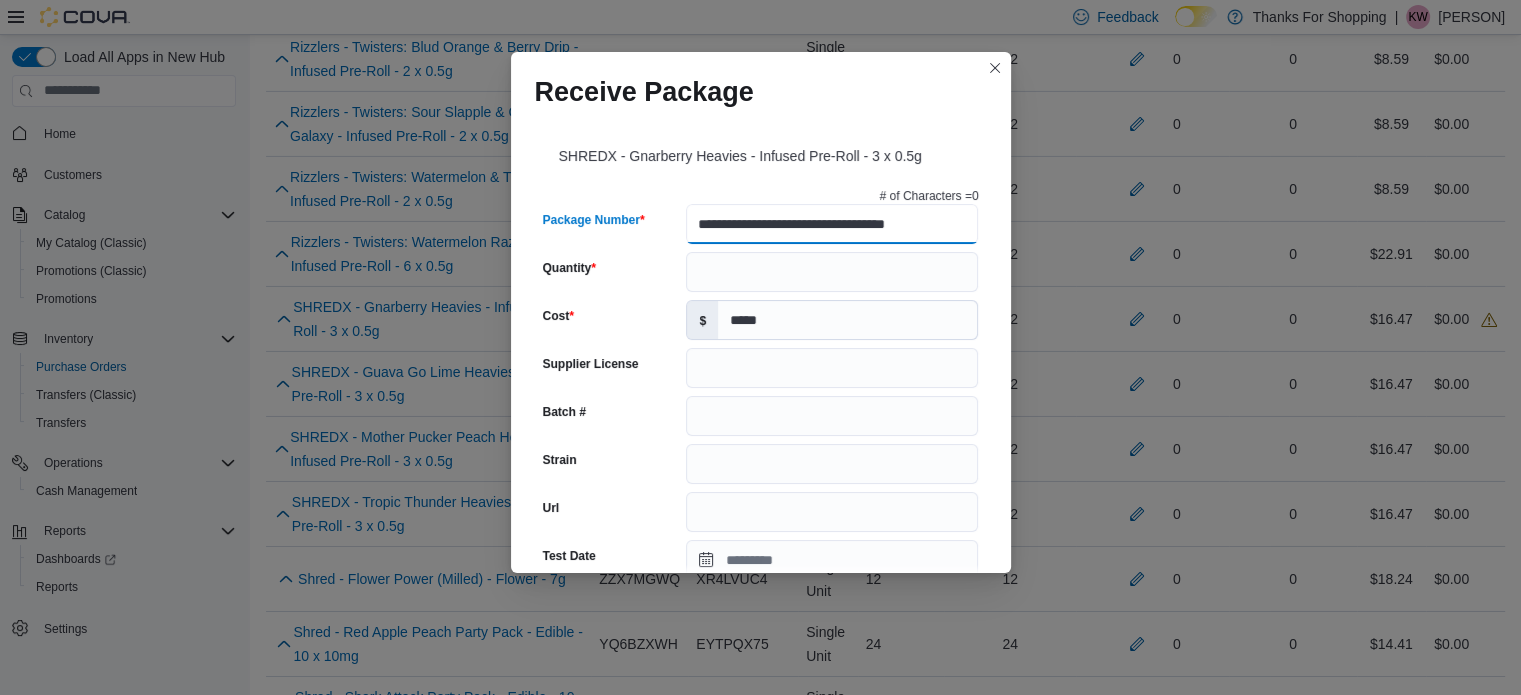 type on "**********" 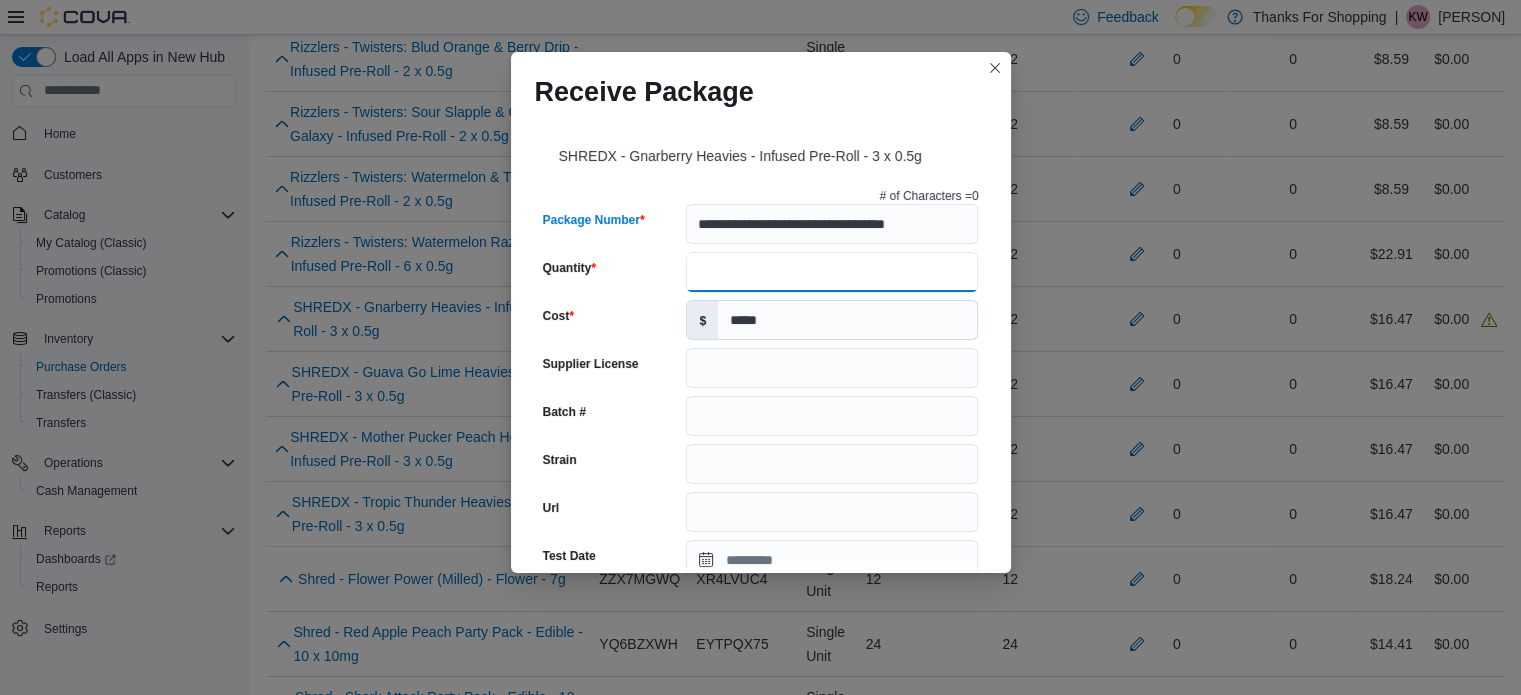 click on "Quantity" at bounding box center (832, 272) 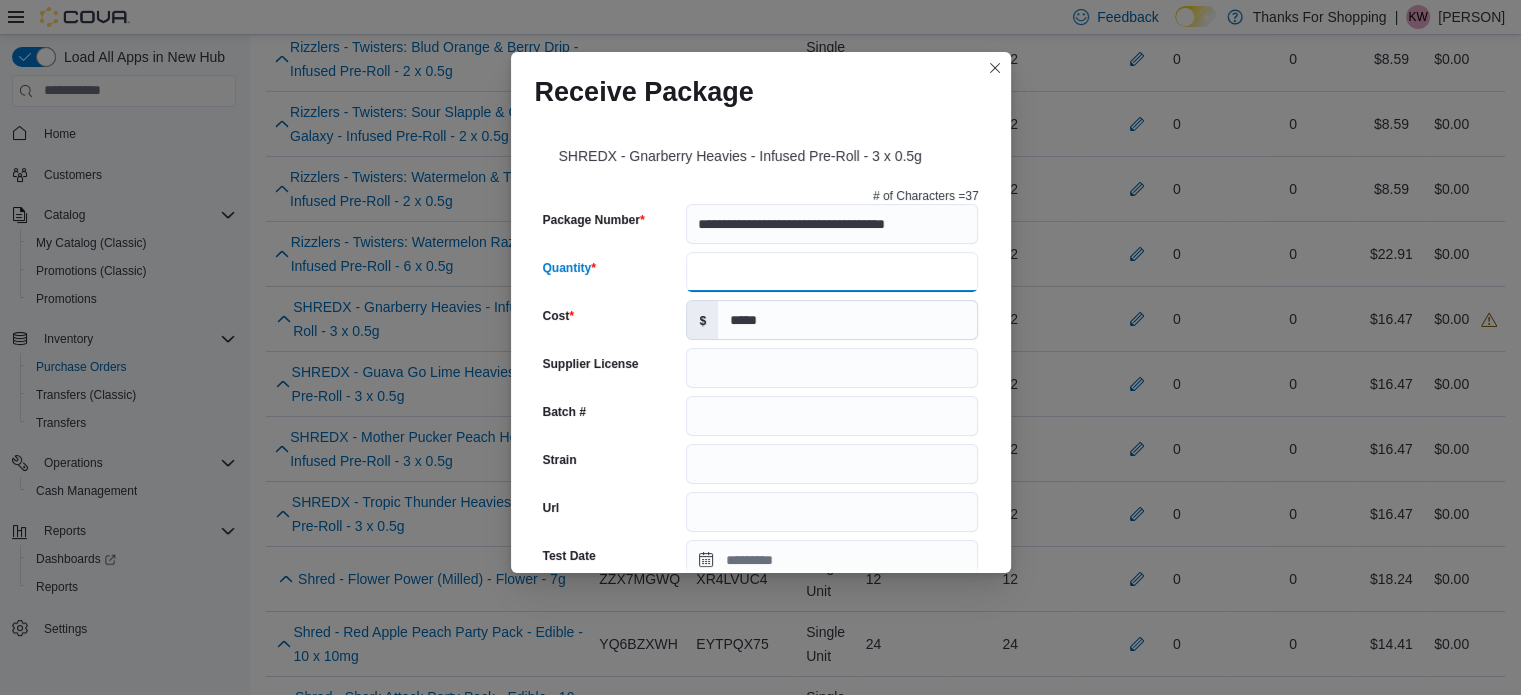 type on "**" 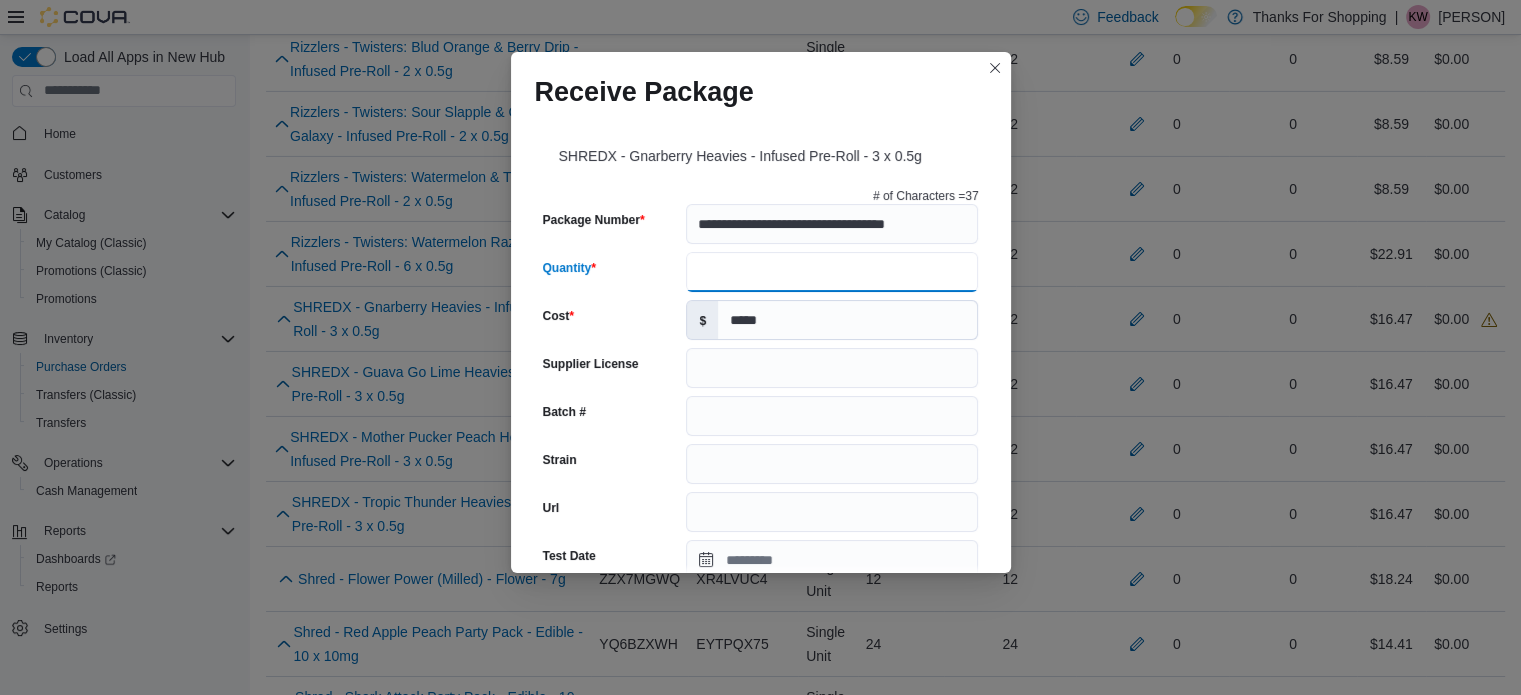 type on "**********" 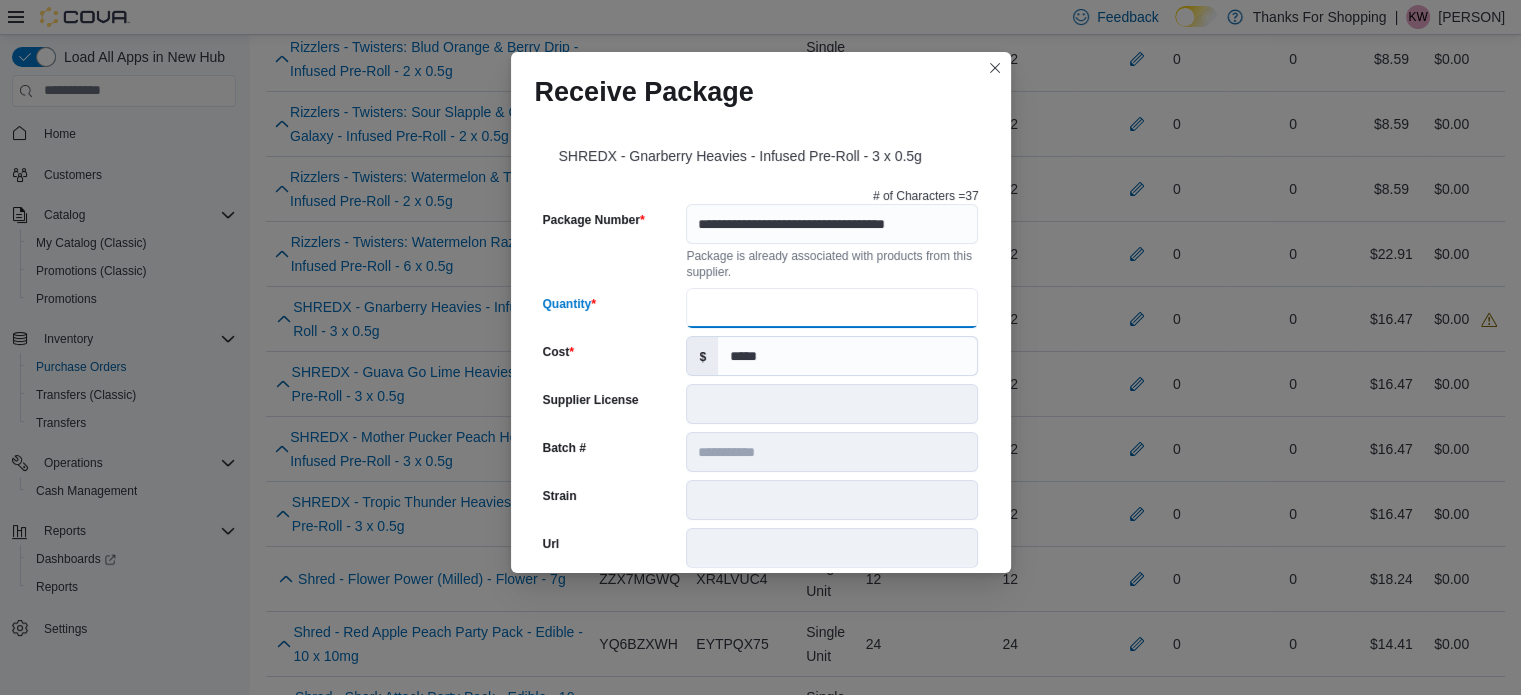 scroll, scrollTop: 0, scrollLeft: 0, axis: both 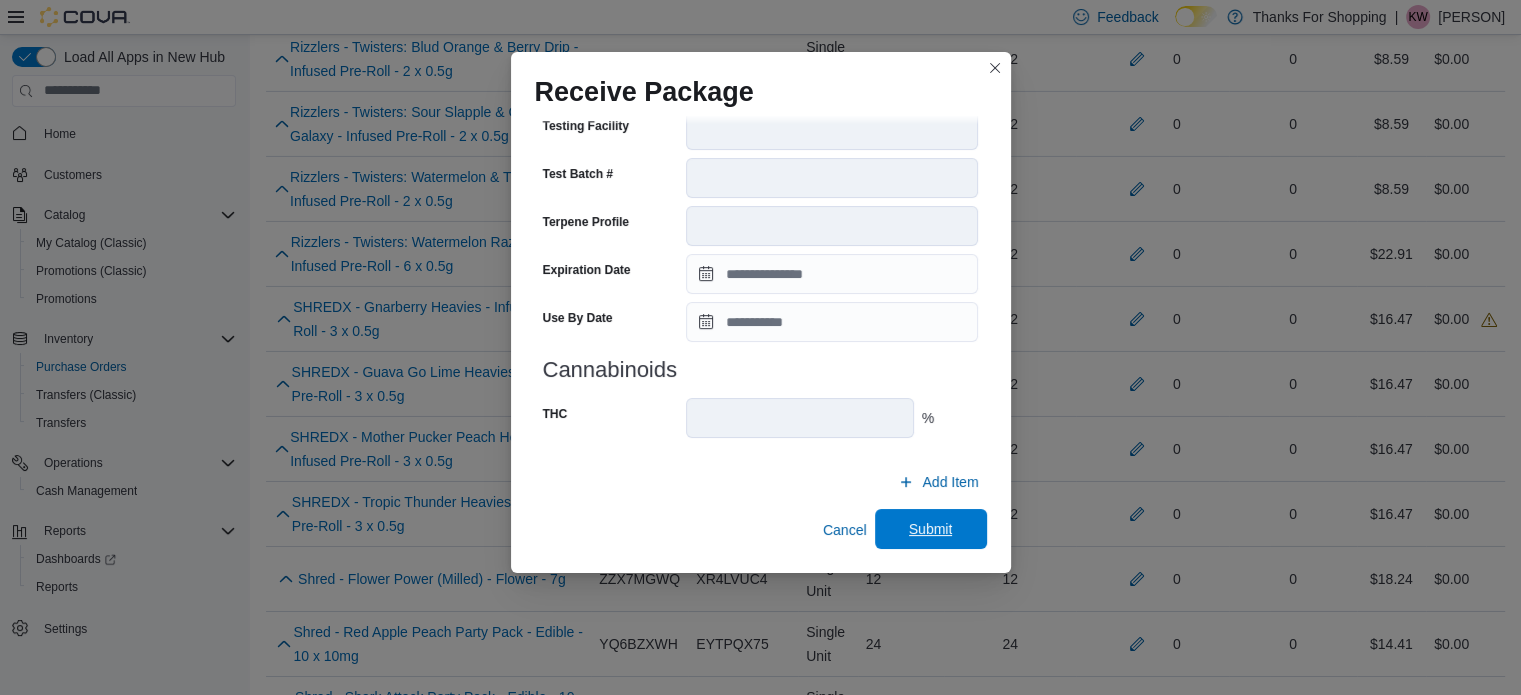 type on "**" 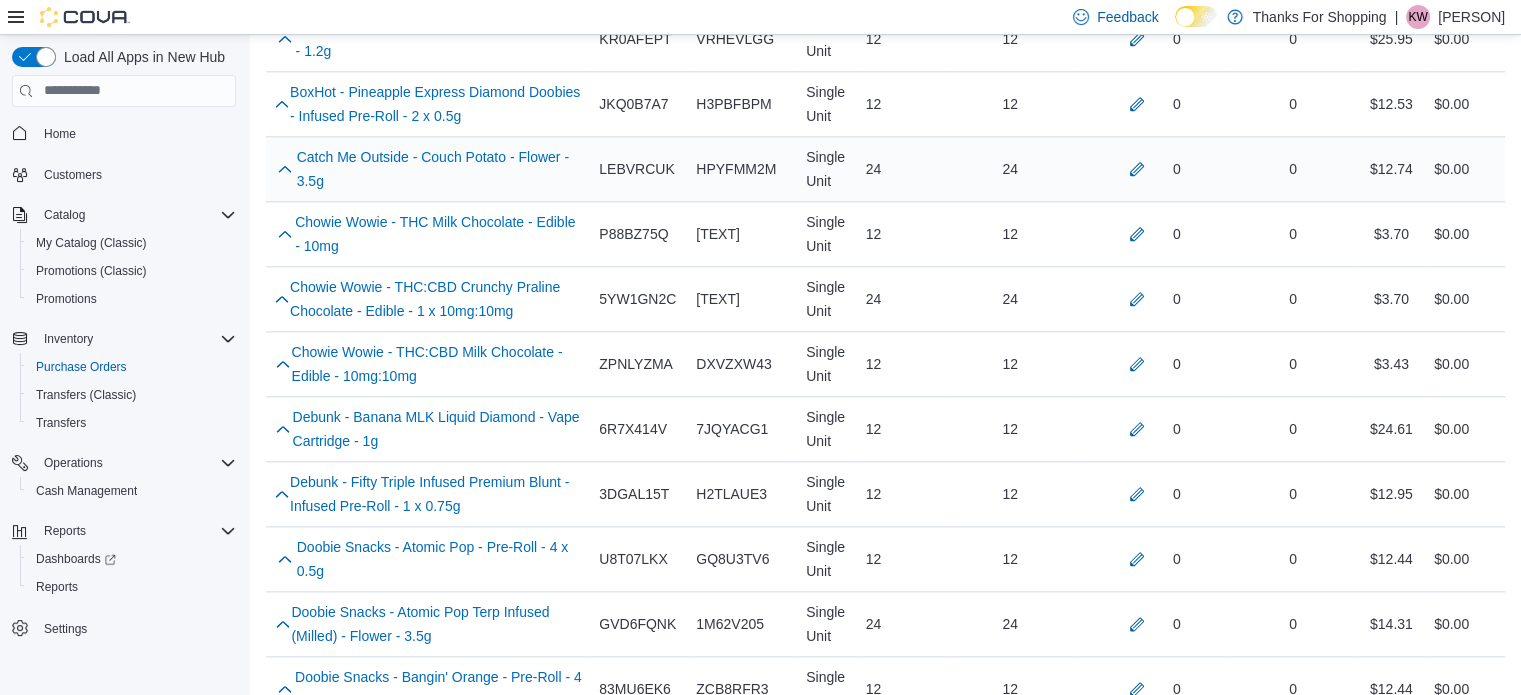 scroll, scrollTop: 2300, scrollLeft: 0, axis: vertical 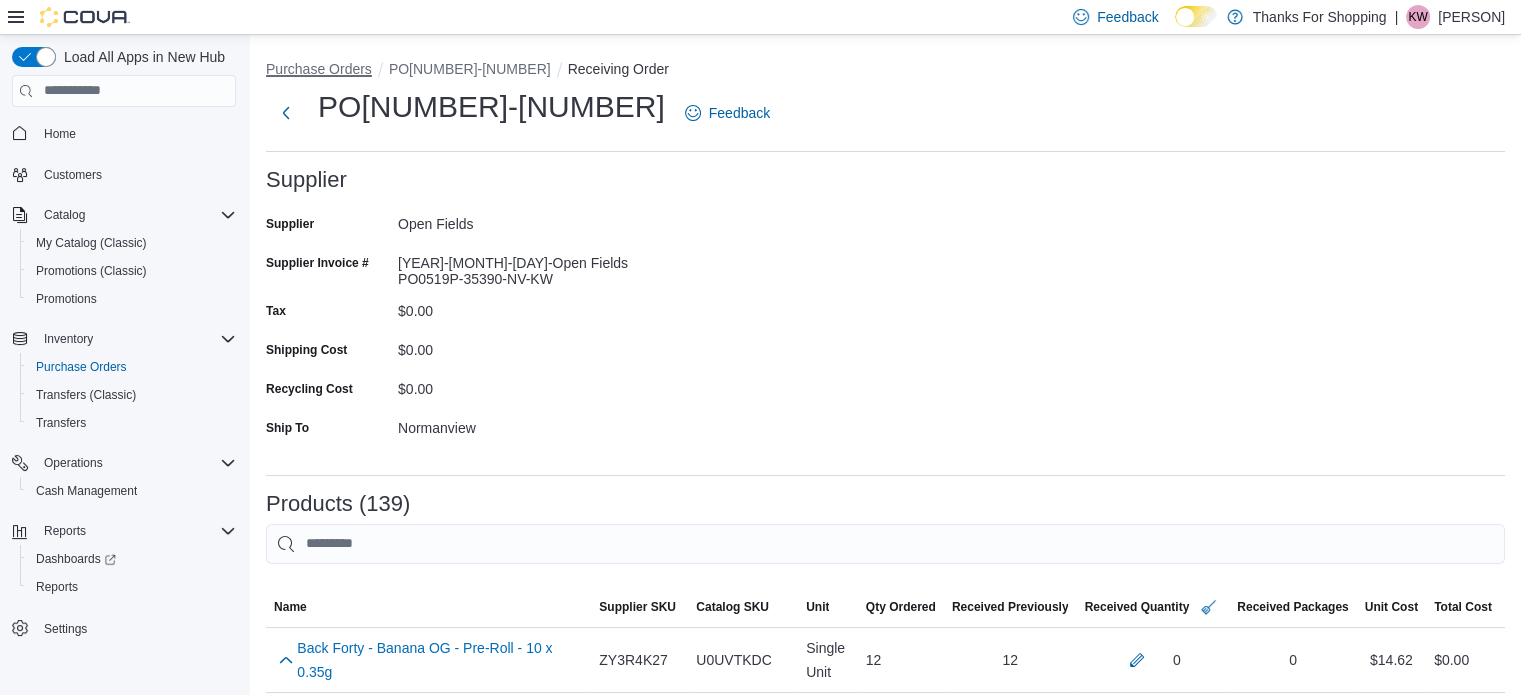 click on "Purchase Orders" at bounding box center (319, 69) 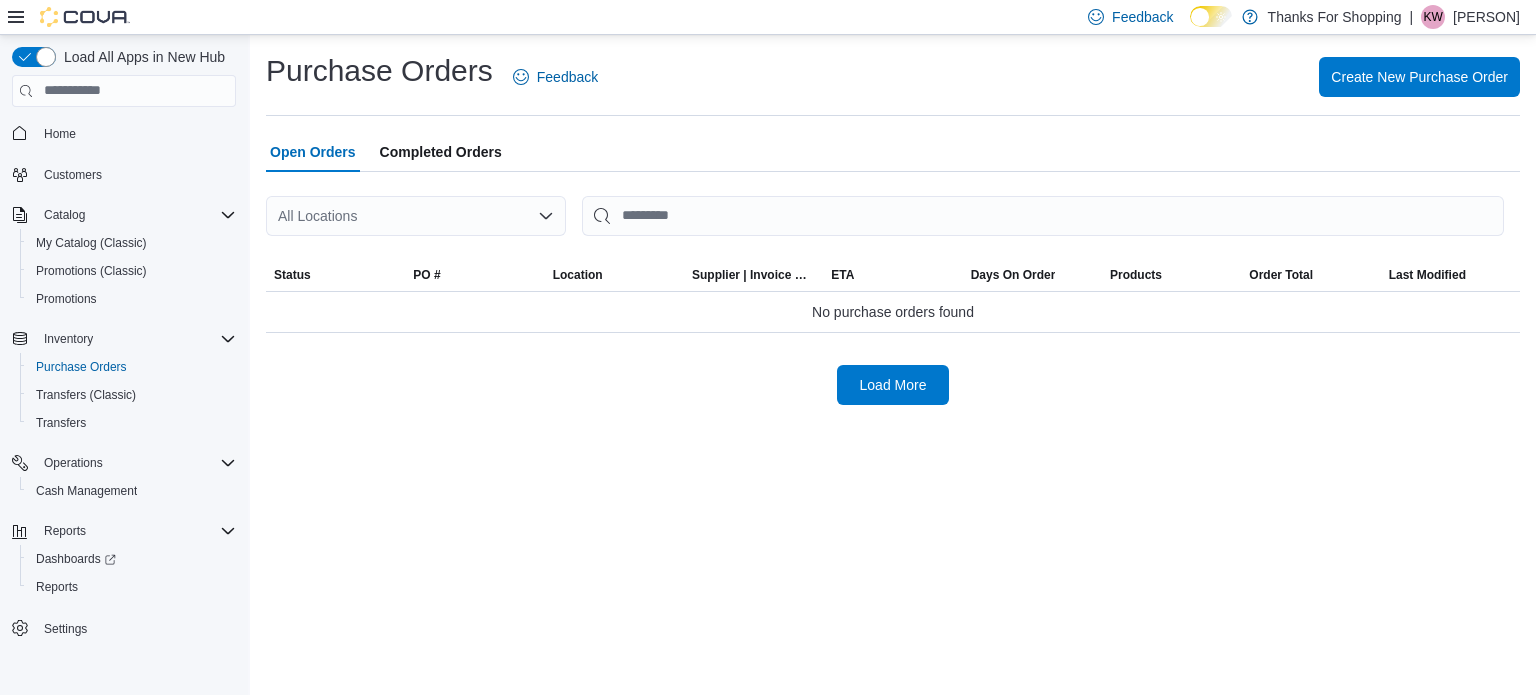 click on "All Locations" at bounding box center (416, 216) 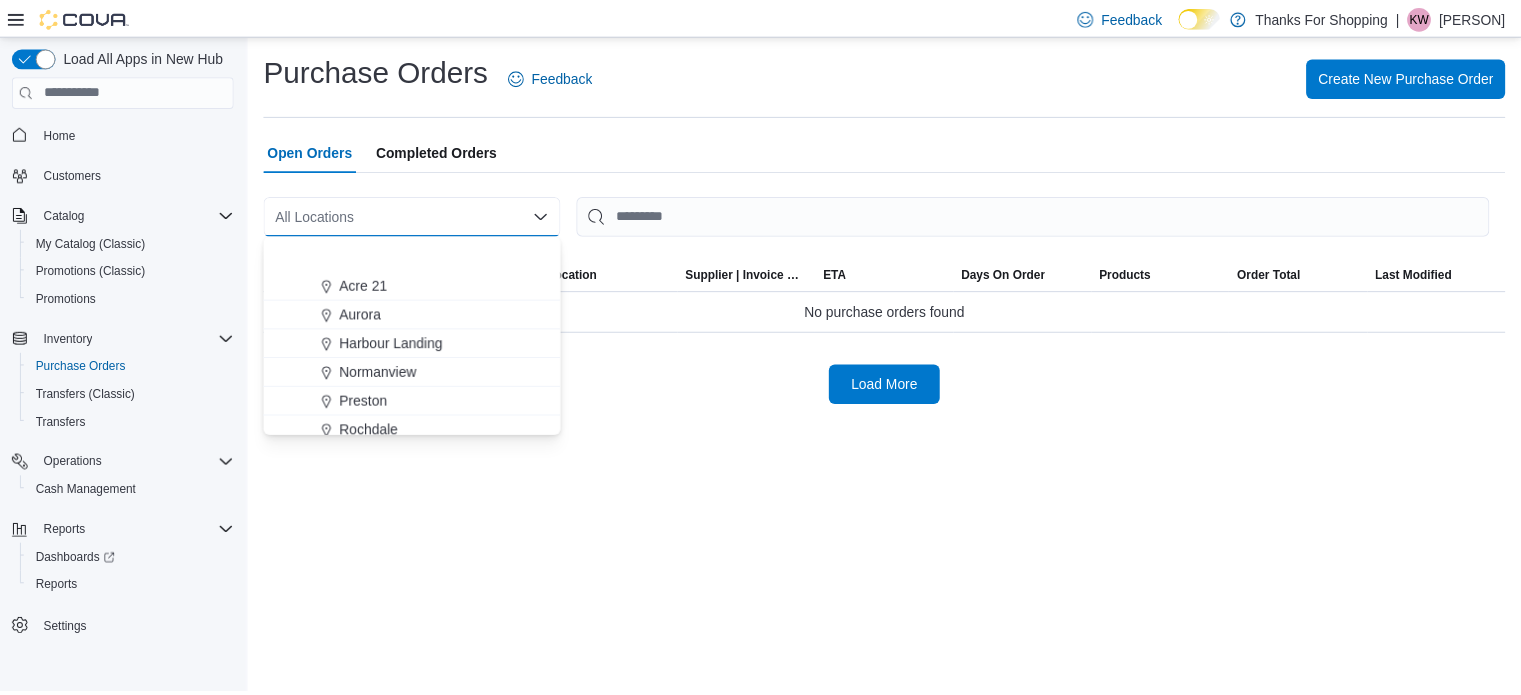 scroll, scrollTop: 224, scrollLeft: 0, axis: vertical 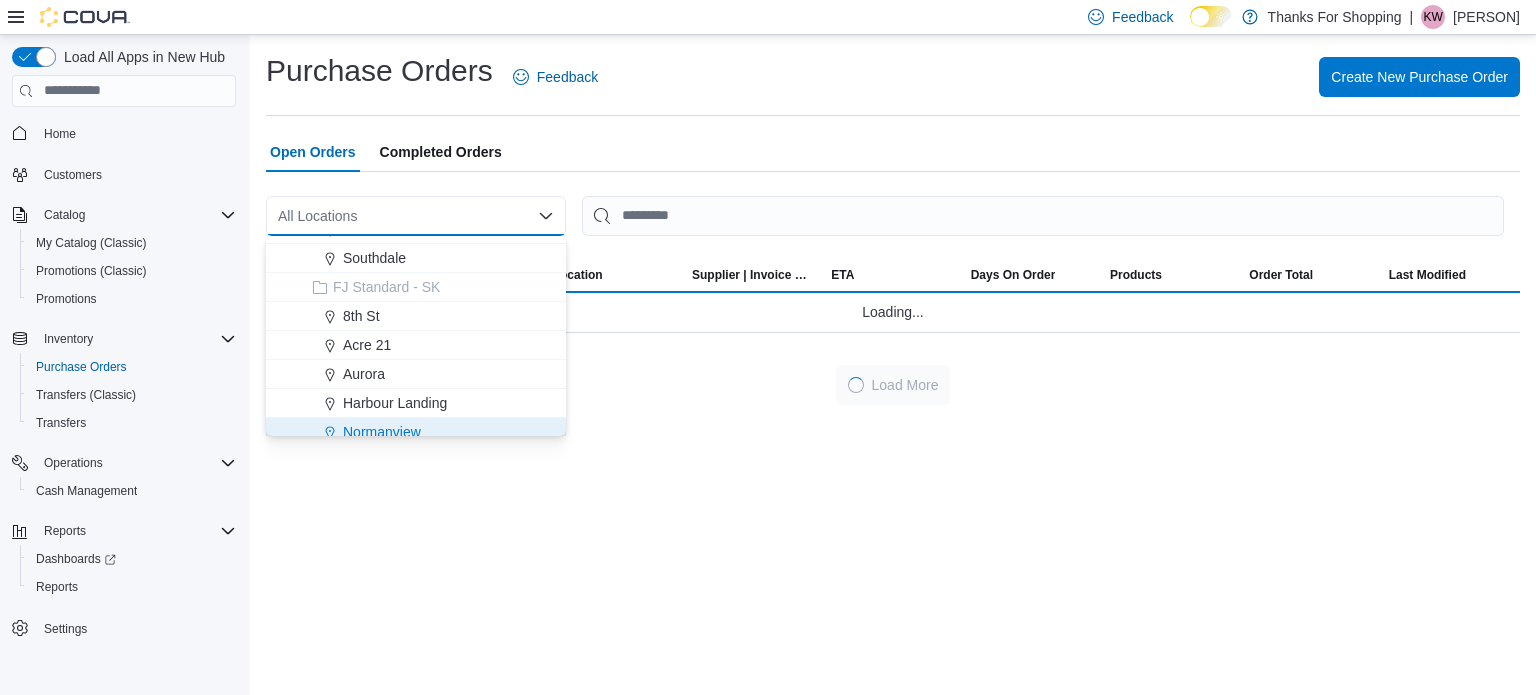 click on "Normanview" at bounding box center [382, 432] 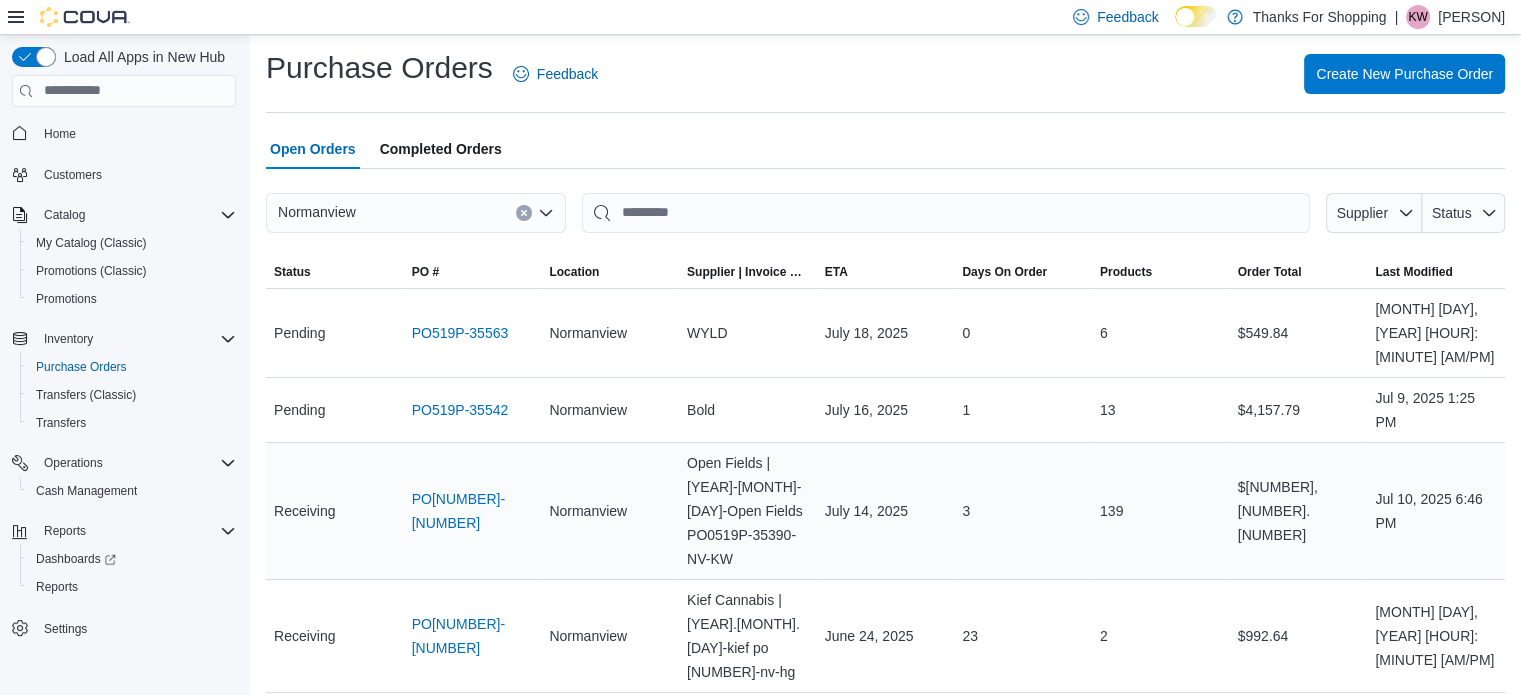 scroll, scrollTop: 0, scrollLeft: 0, axis: both 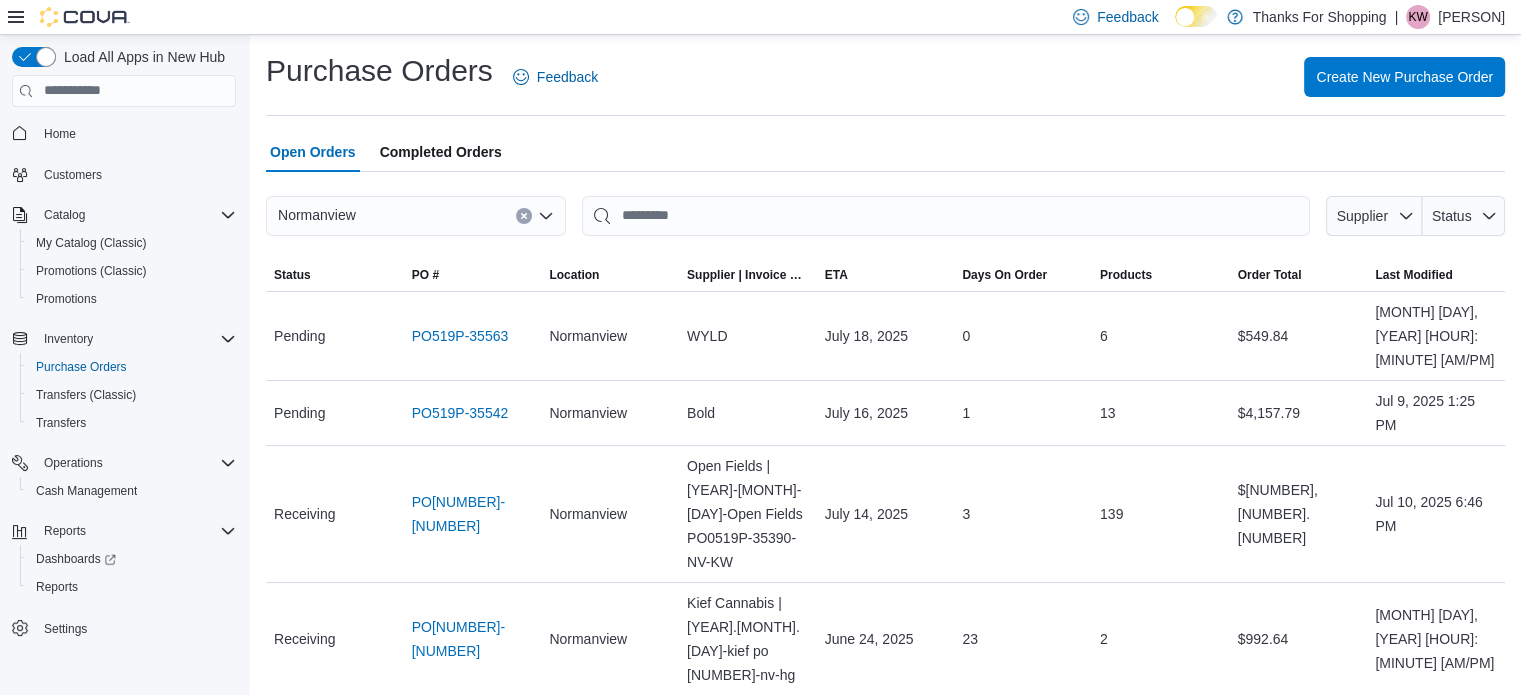 click on "Completed Orders" at bounding box center (441, 152) 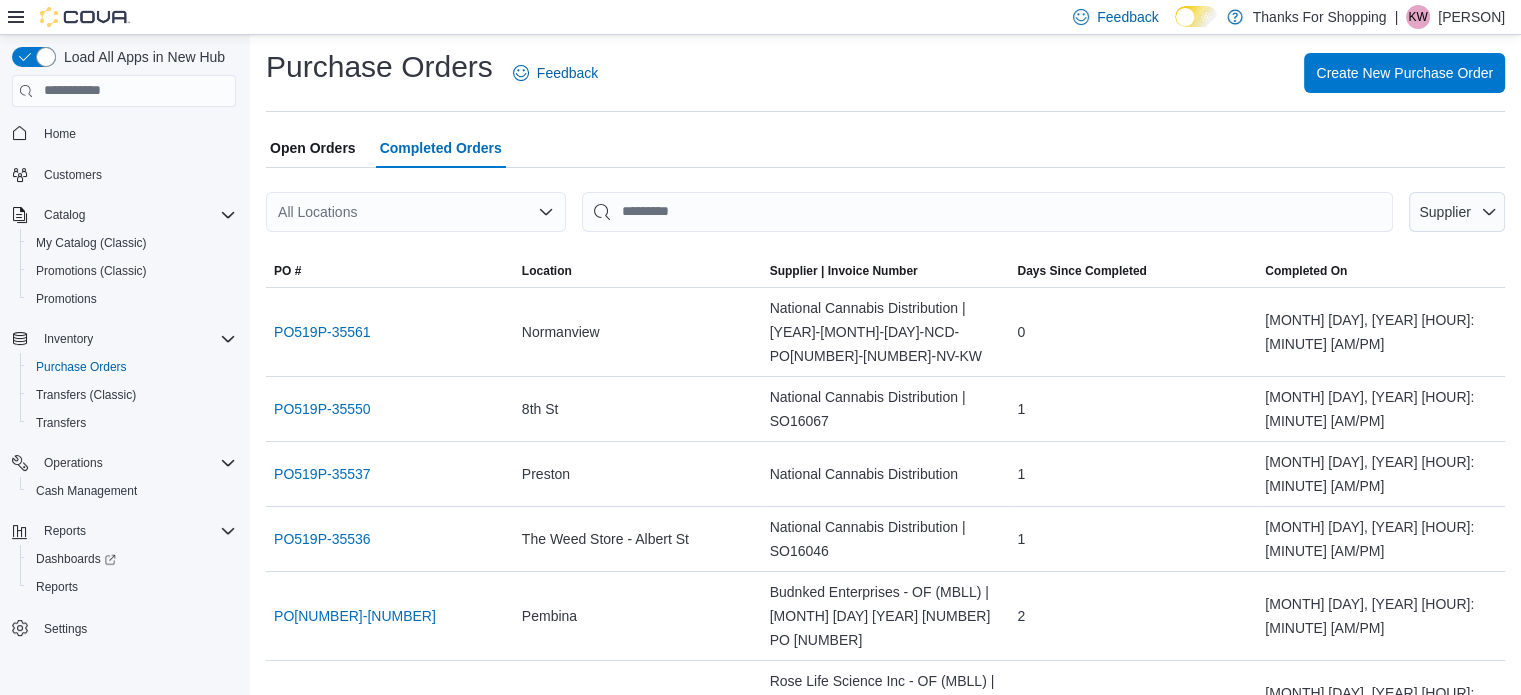 scroll, scrollTop: 0, scrollLeft: 0, axis: both 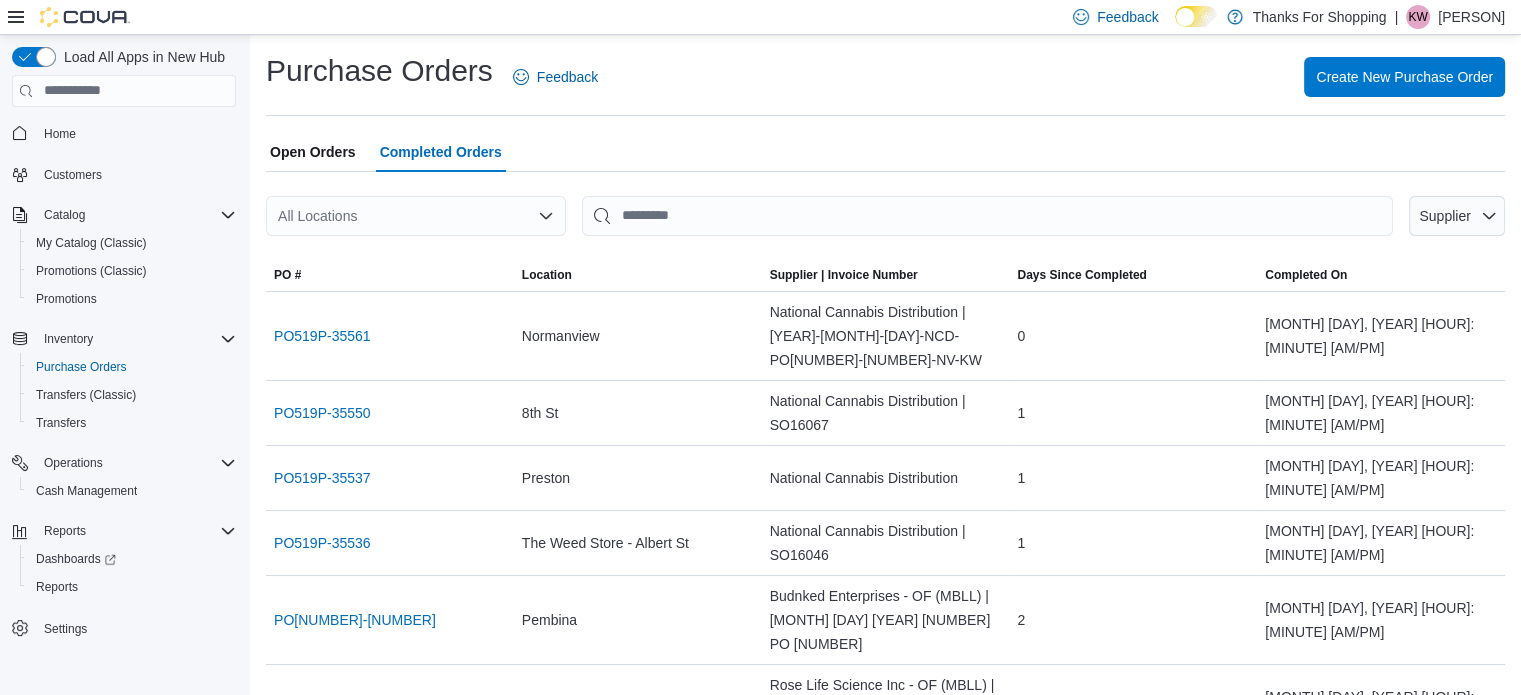 click 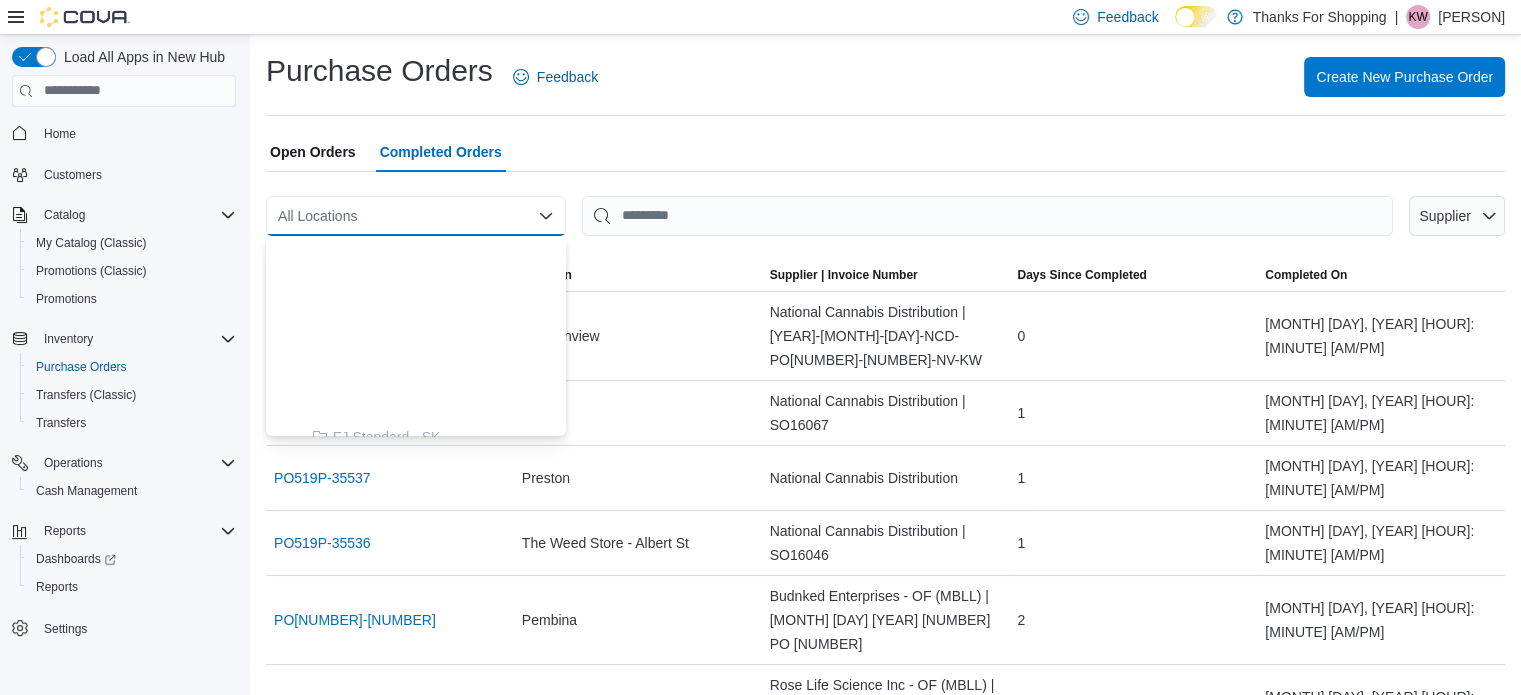 scroll, scrollTop: 300, scrollLeft: 0, axis: vertical 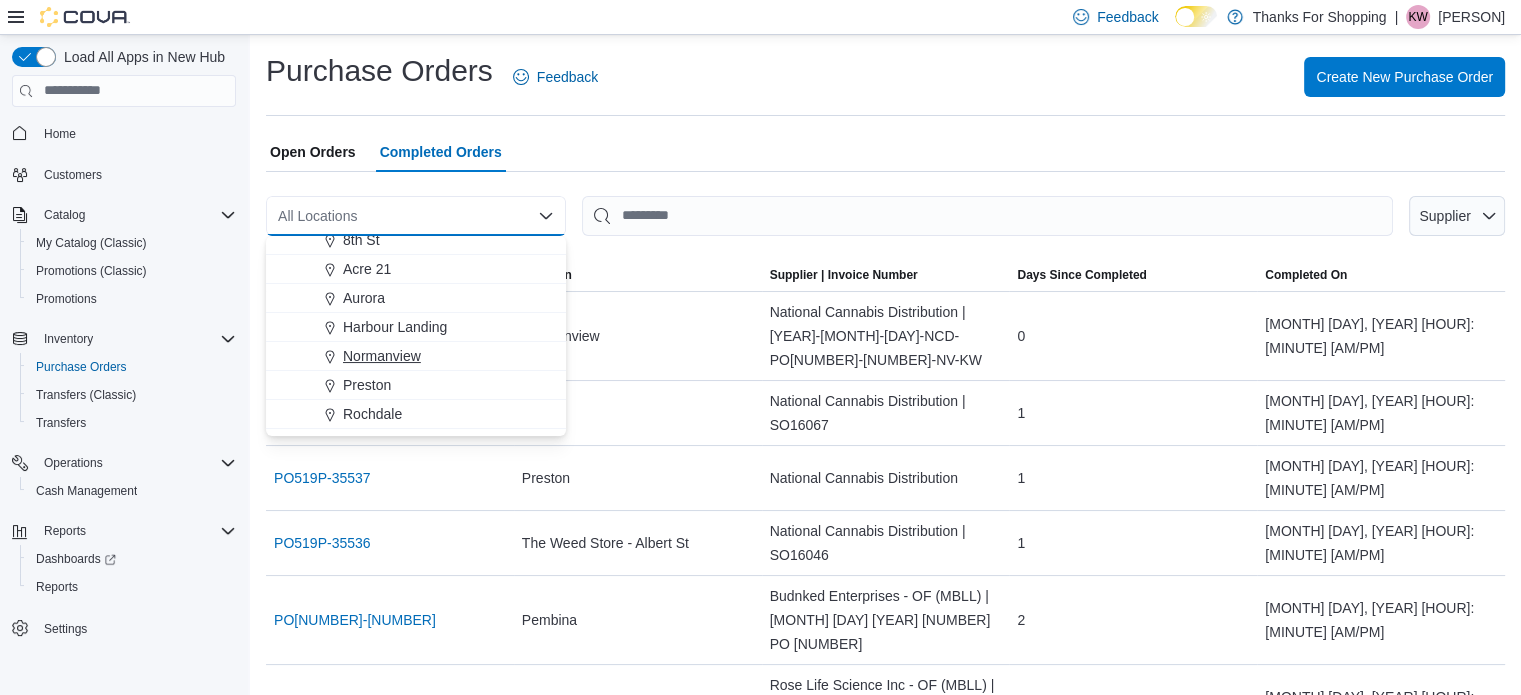 click on "Normanview" at bounding box center (382, 356) 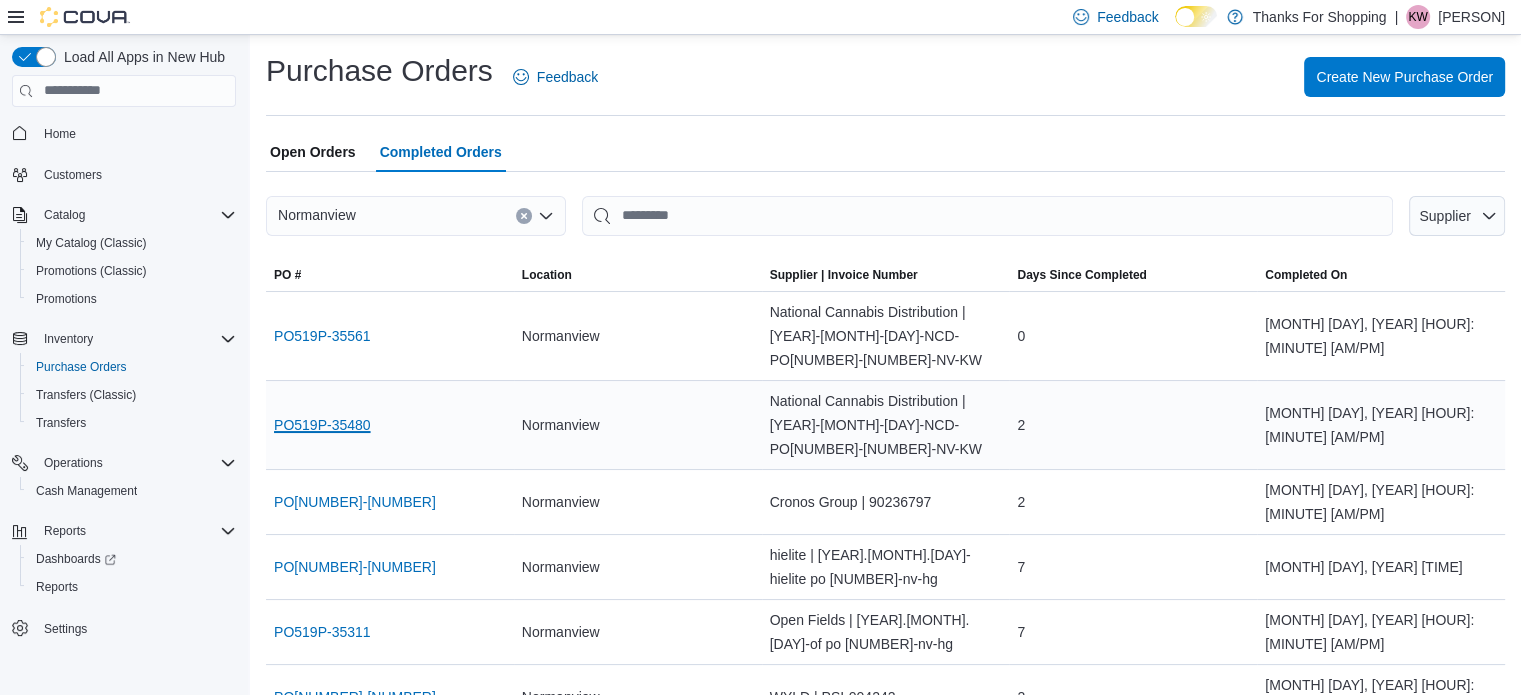click on "PO519P-35480" at bounding box center (322, 425) 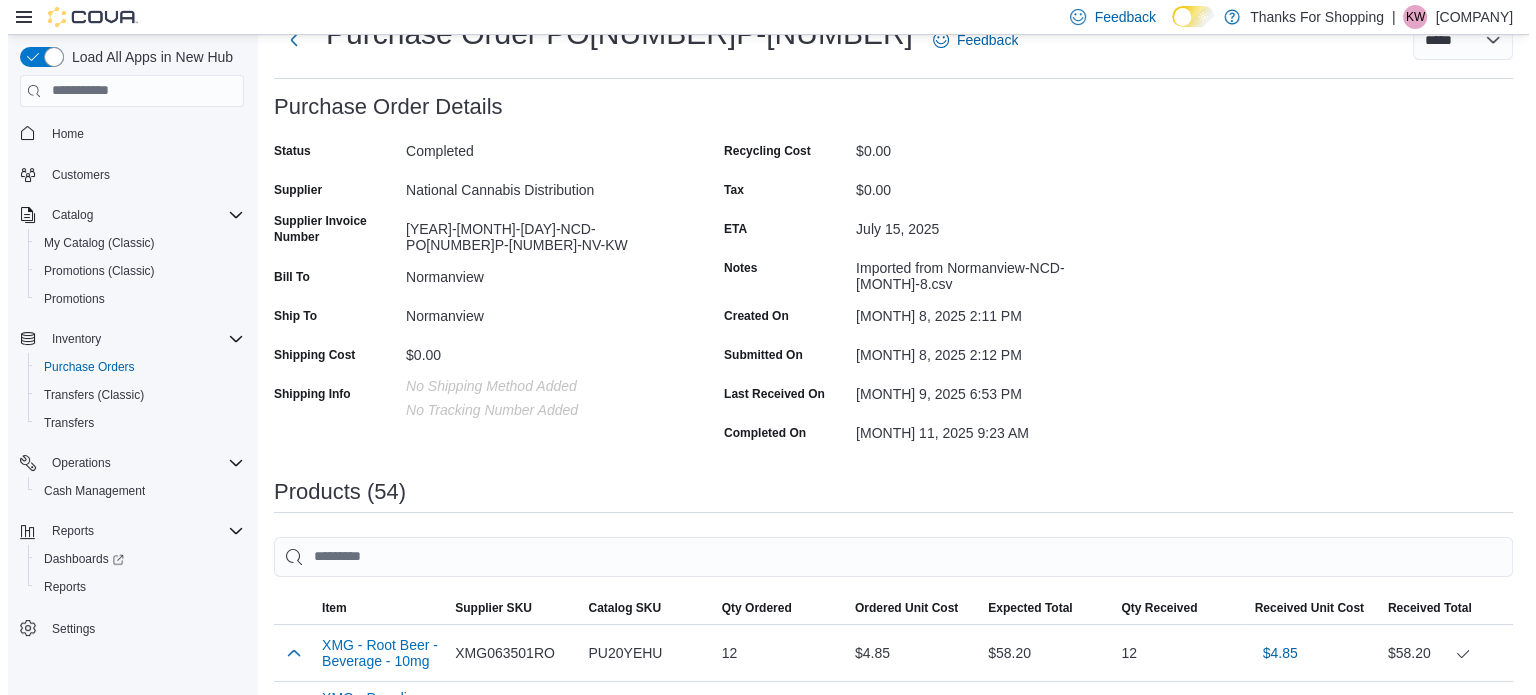 scroll, scrollTop: 0, scrollLeft: 0, axis: both 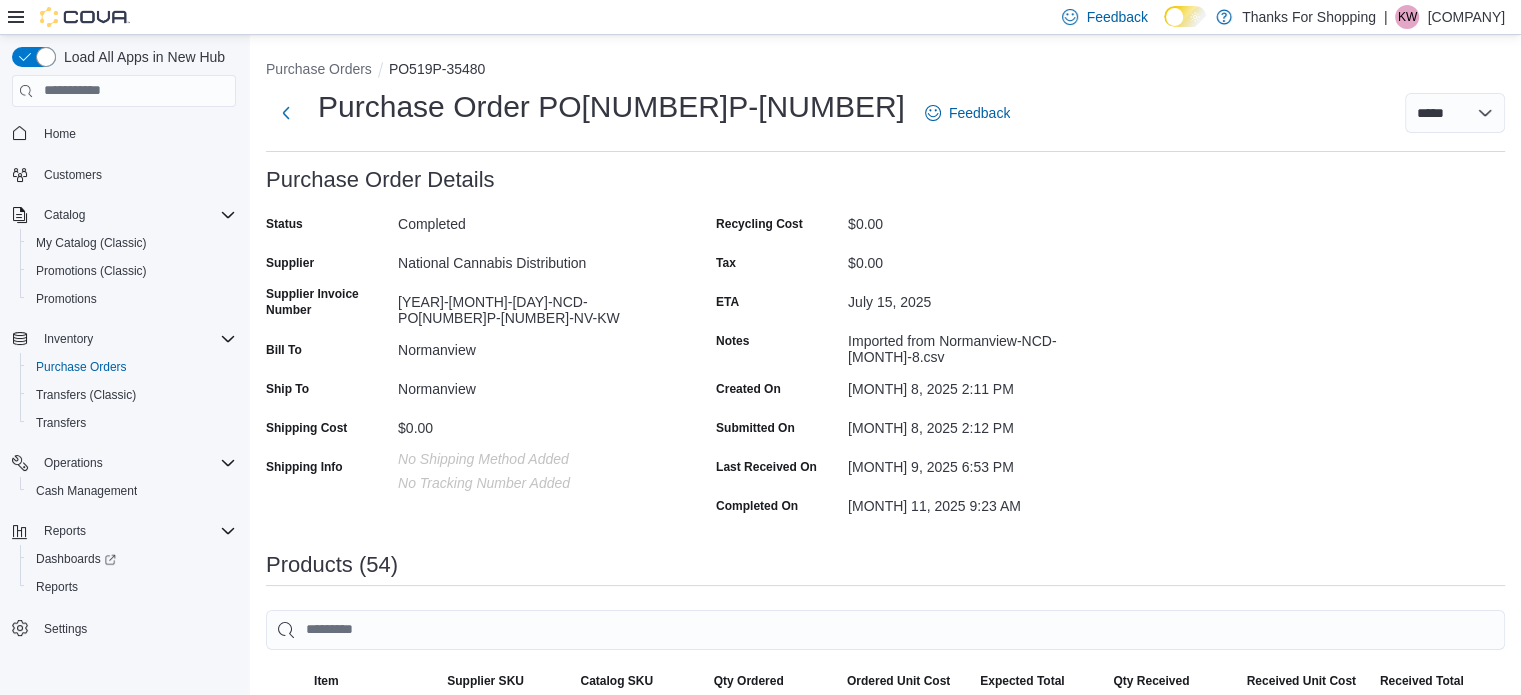 click on "Purchase Orders" at bounding box center (327, 69) 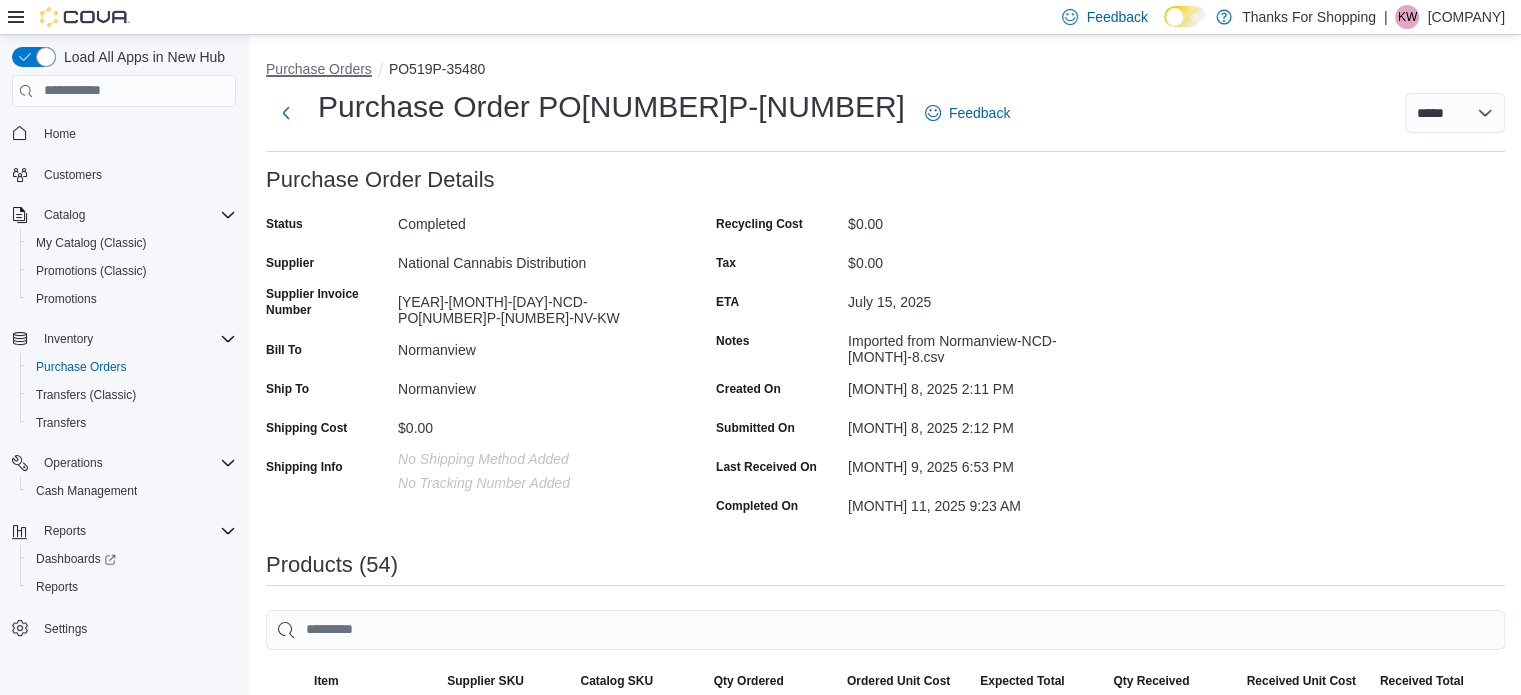 click on "Purchase Orders" at bounding box center [319, 69] 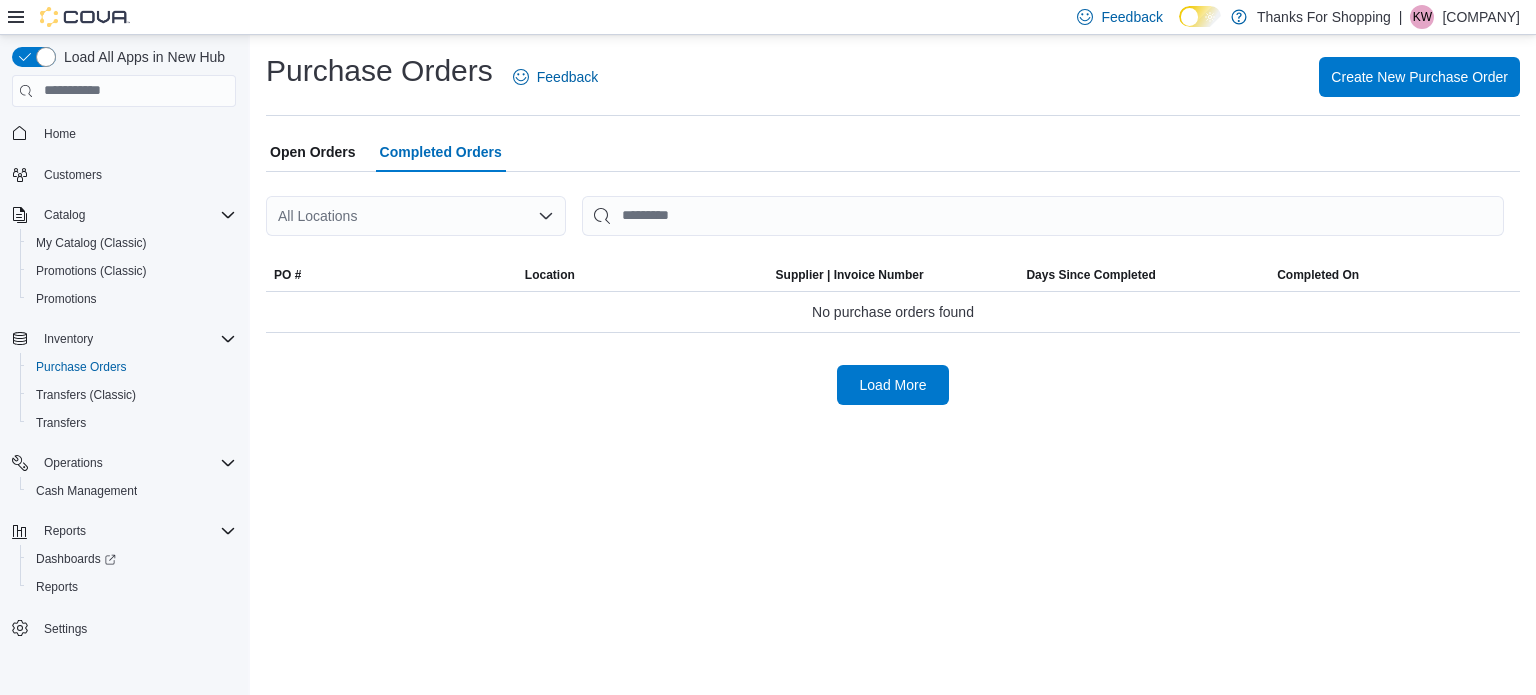 click on "All Locations" at bounding box center (416, 216) 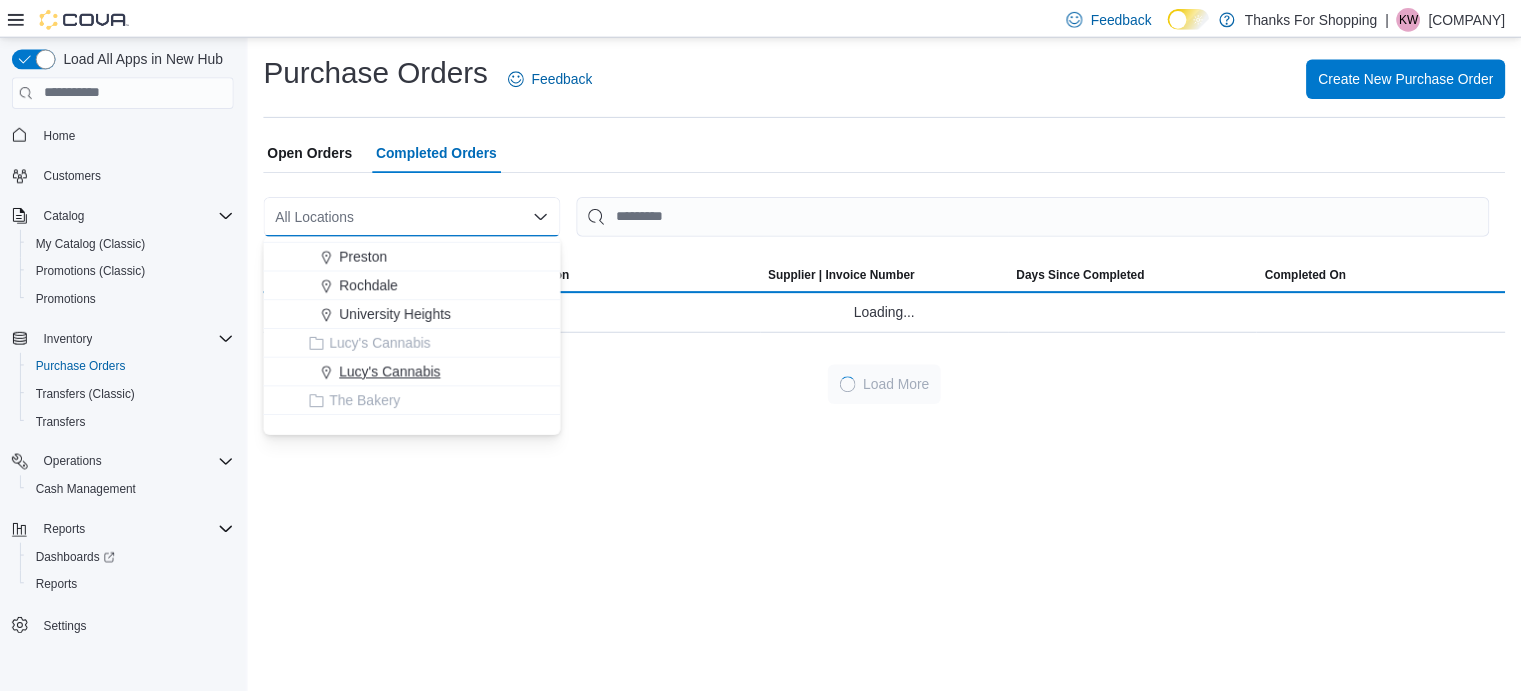 scroll, scrollTop: 324, scrollLeft: 0, axis: vertical 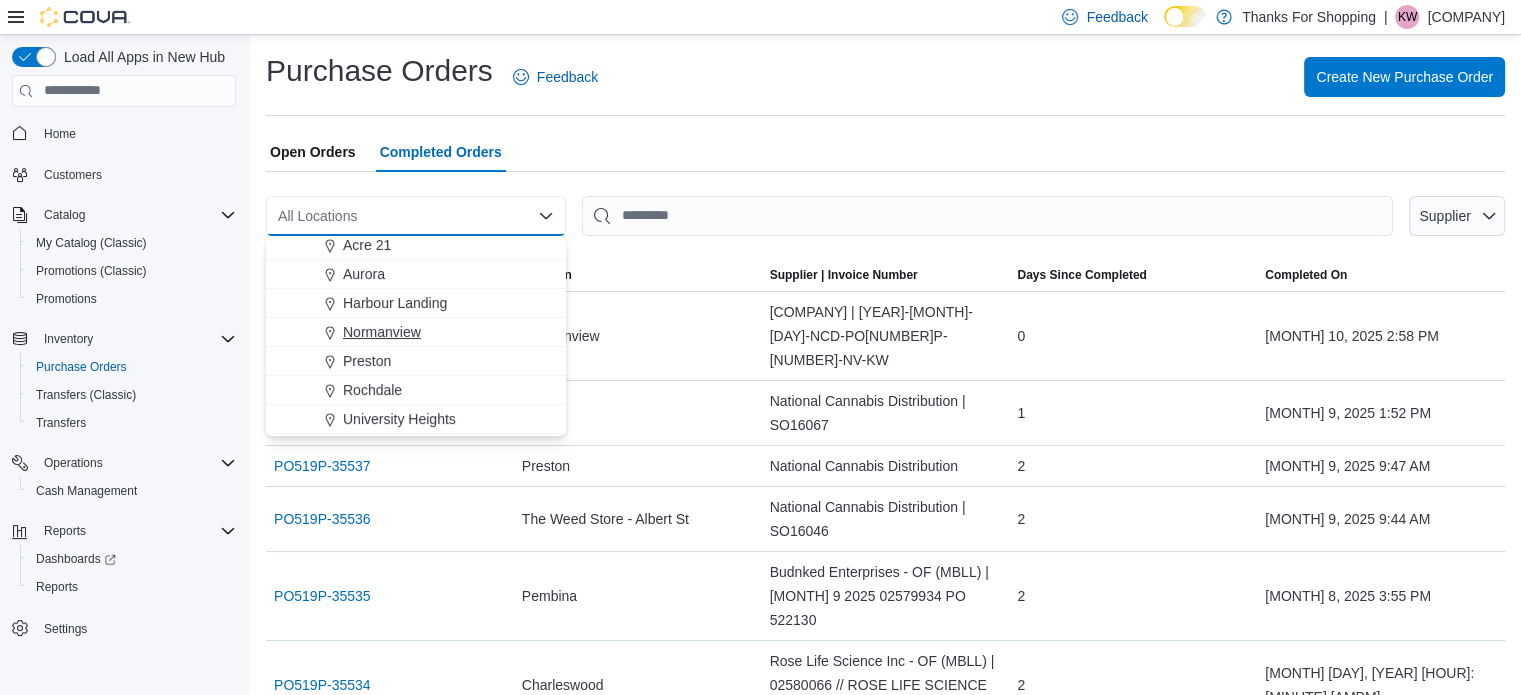 click on "Normanview" at bounding box center (382, 332) 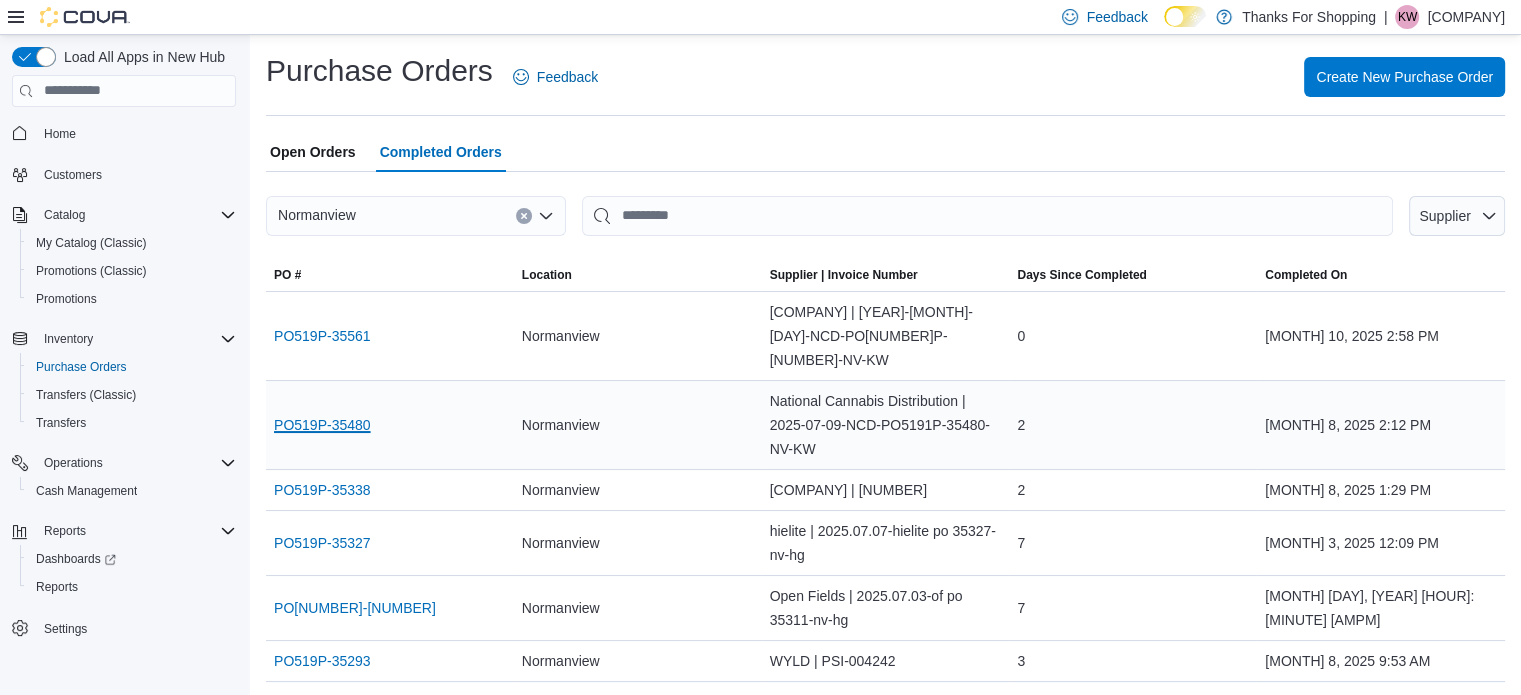 click on "PO519P-35480" at bounding box center (322, 425) 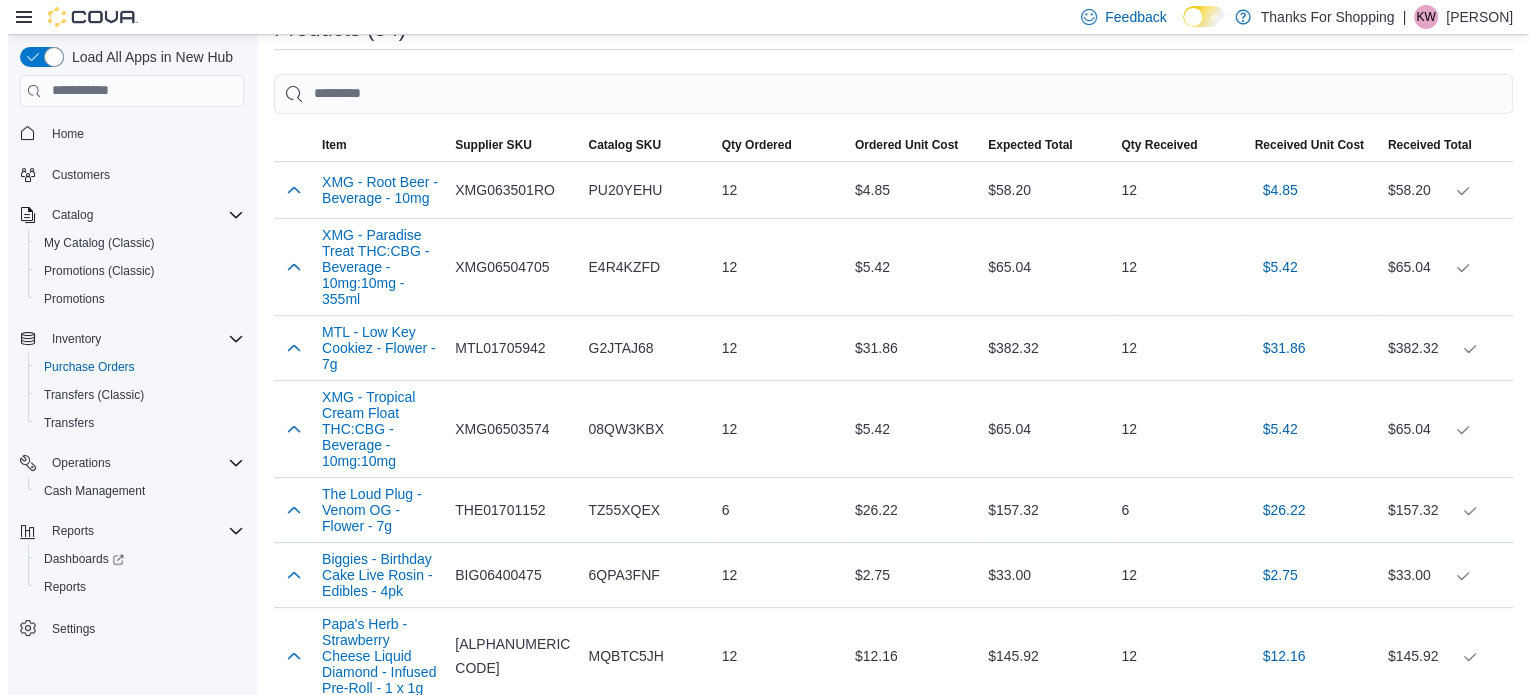 scroll, scrollTop: 0, scrollLeft: 0, axis: both 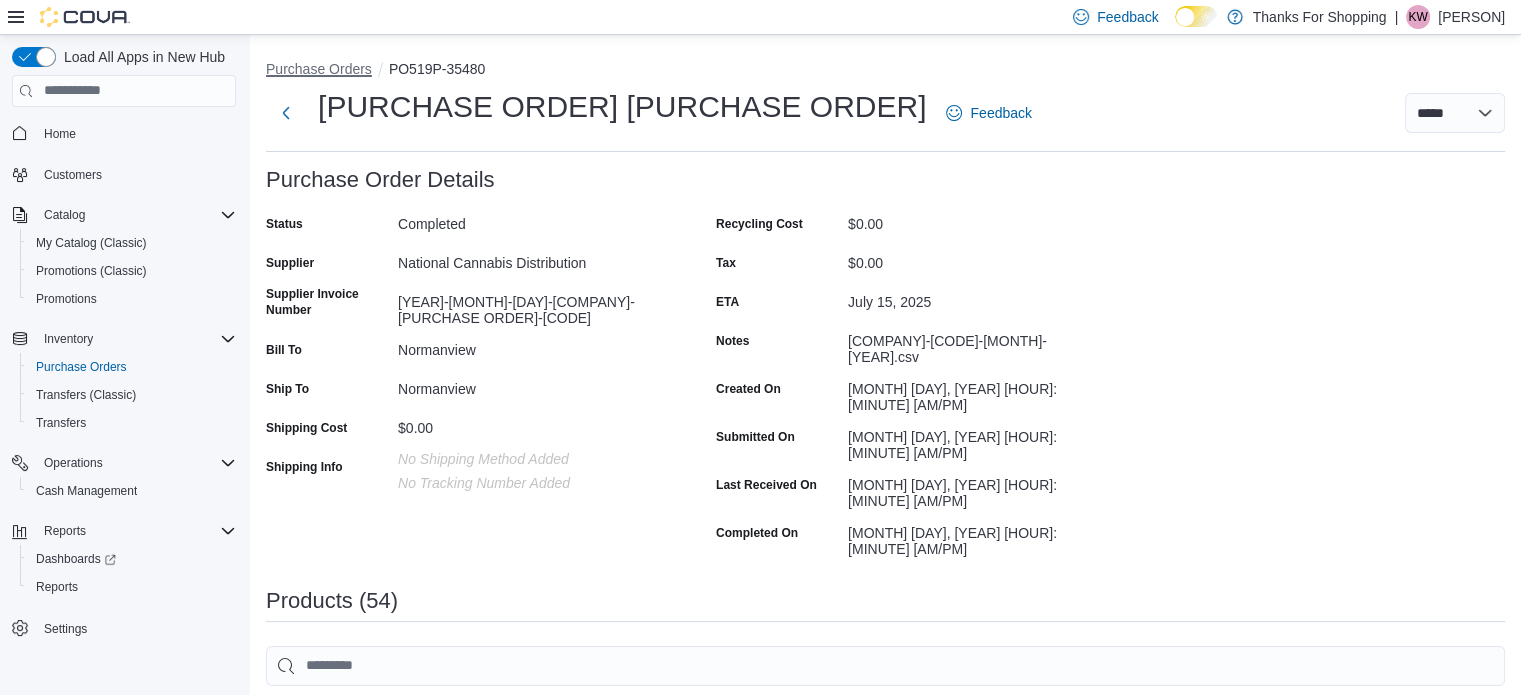 click on "Purchase Orders" at bounding box center [319, 69] 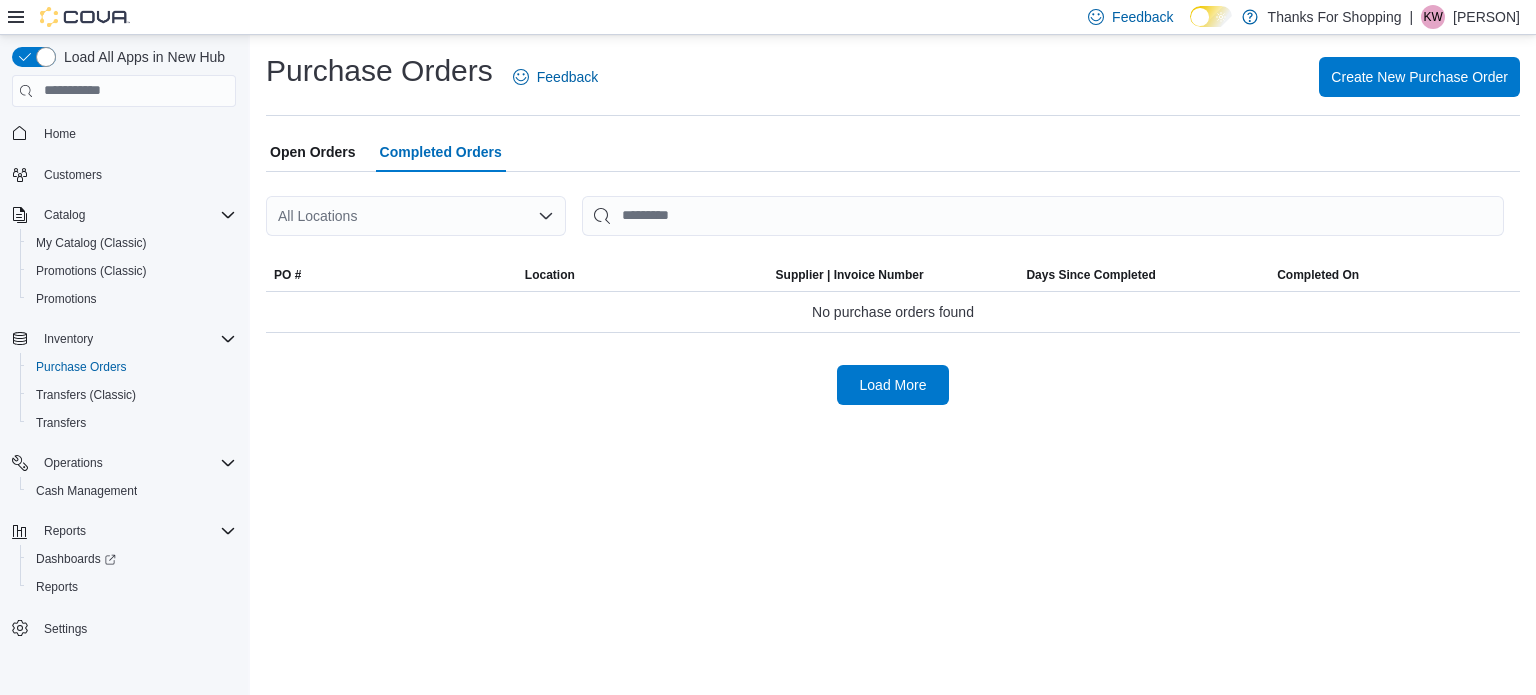 click on "All Locations" at bounding box center (416, 216) 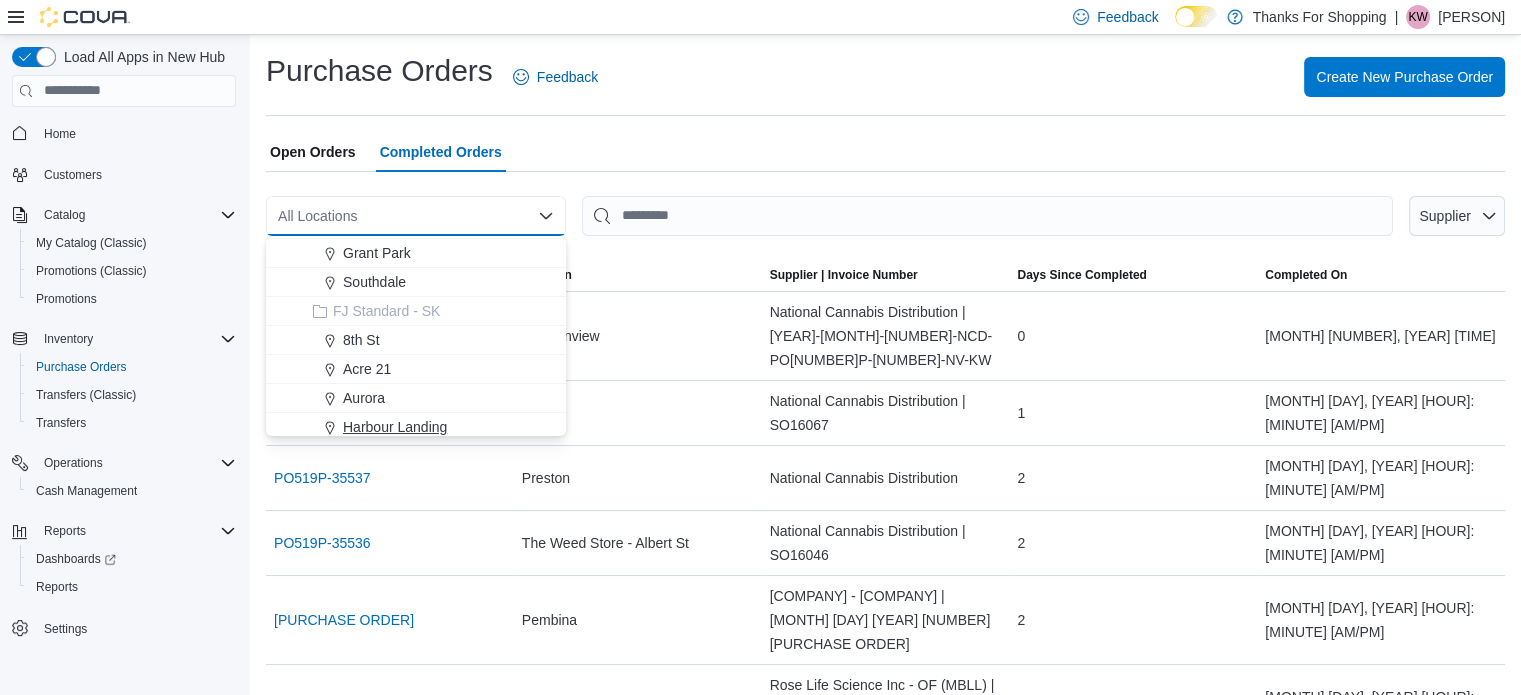 scroll, scrollTop: 300, scrollLeft: 0, axis: vertical 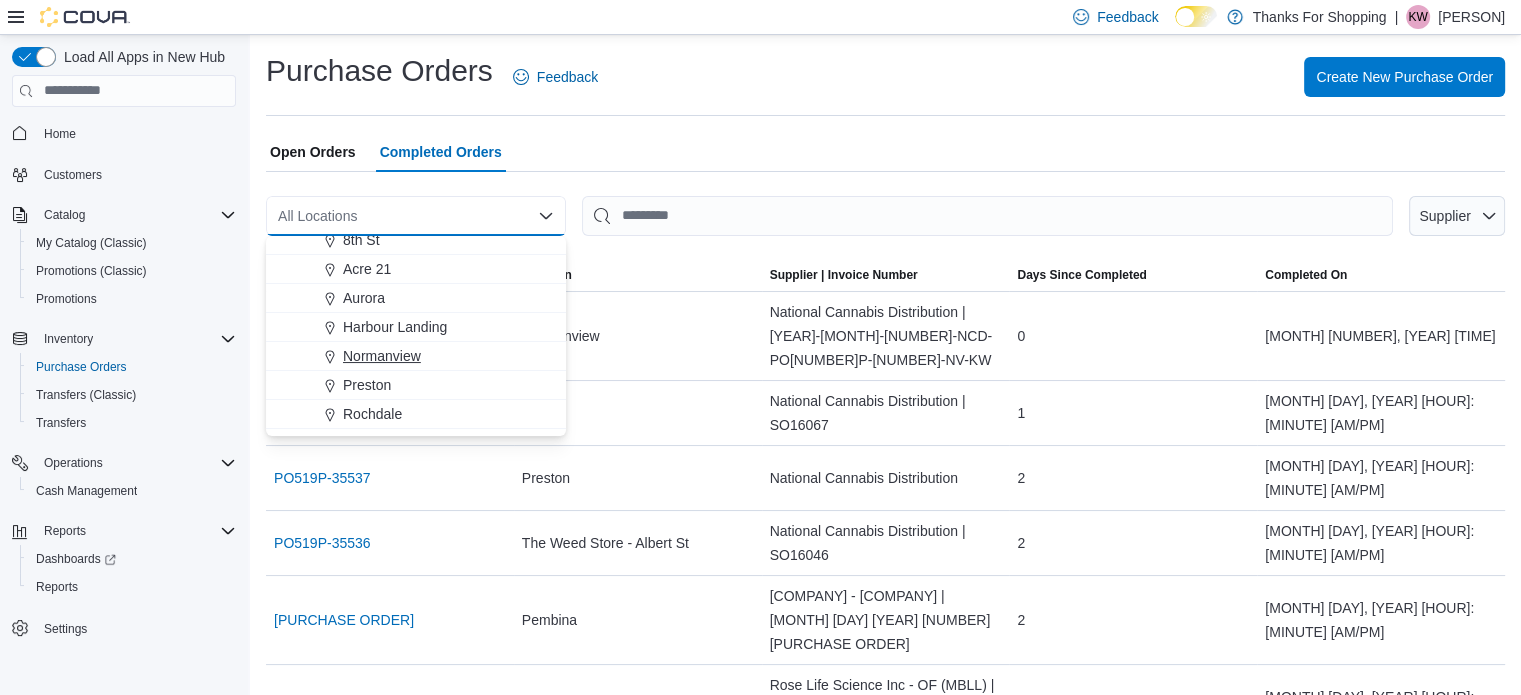 click on "Normanview" at bounding box center (382, 356) 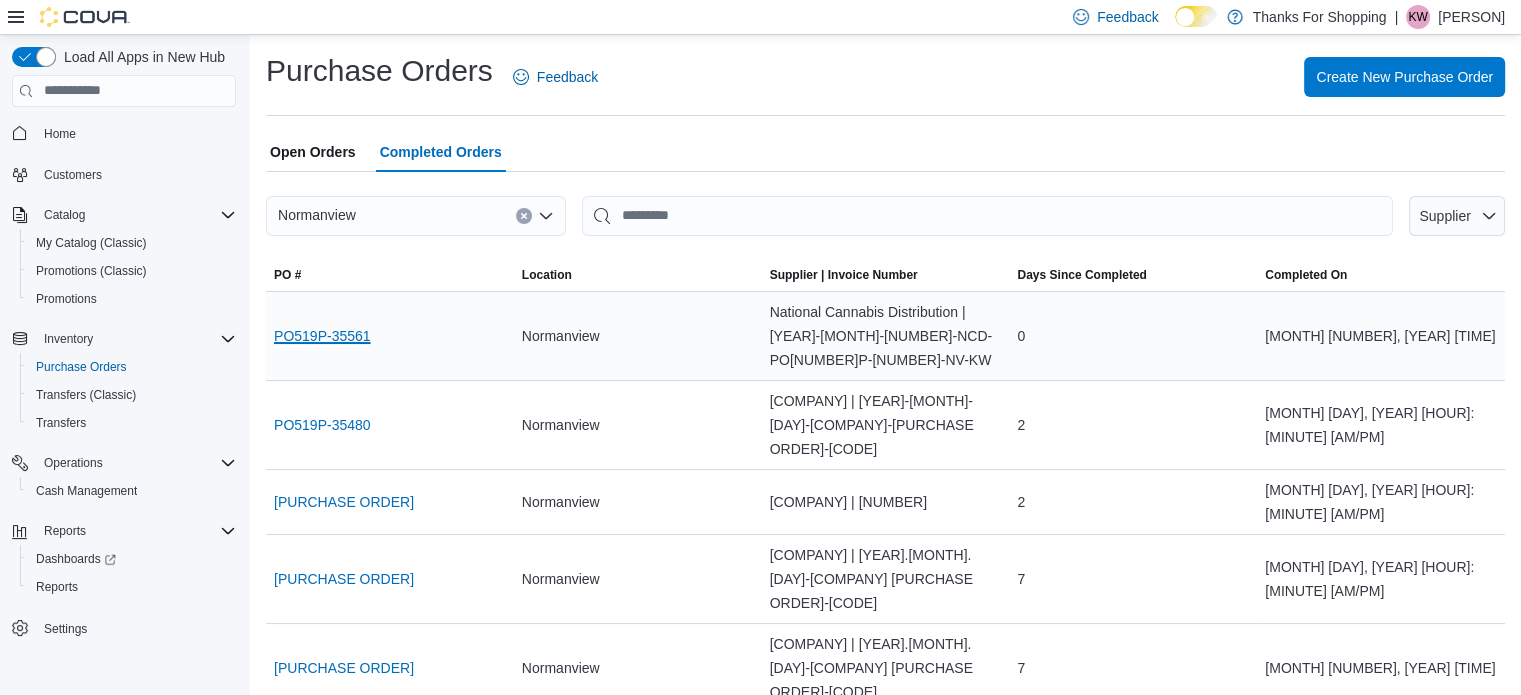click on "PO519P-35561" at bounding box center (322, 336) 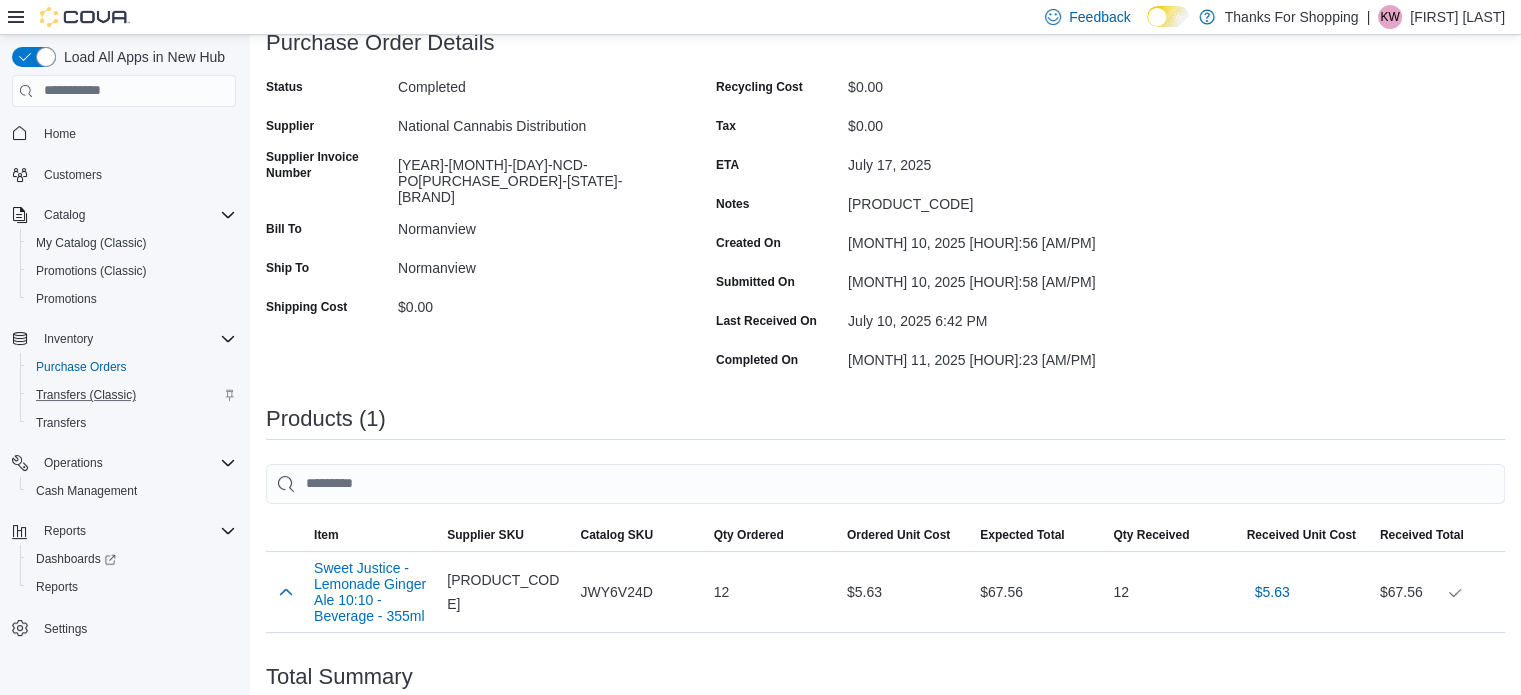 scroll, scrollTop: 0, scrollLeft: 0, axis: both 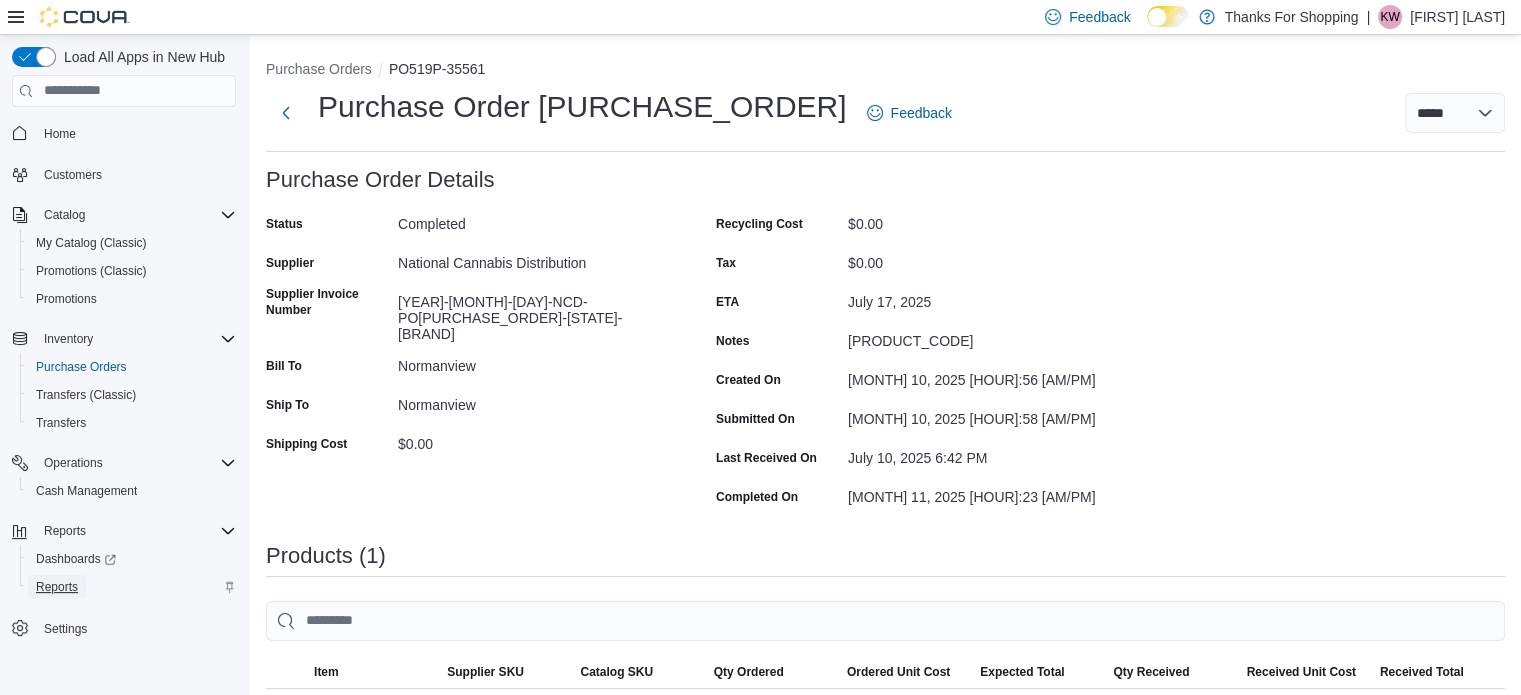 click on "Reports" at bounding box center [57, 587] 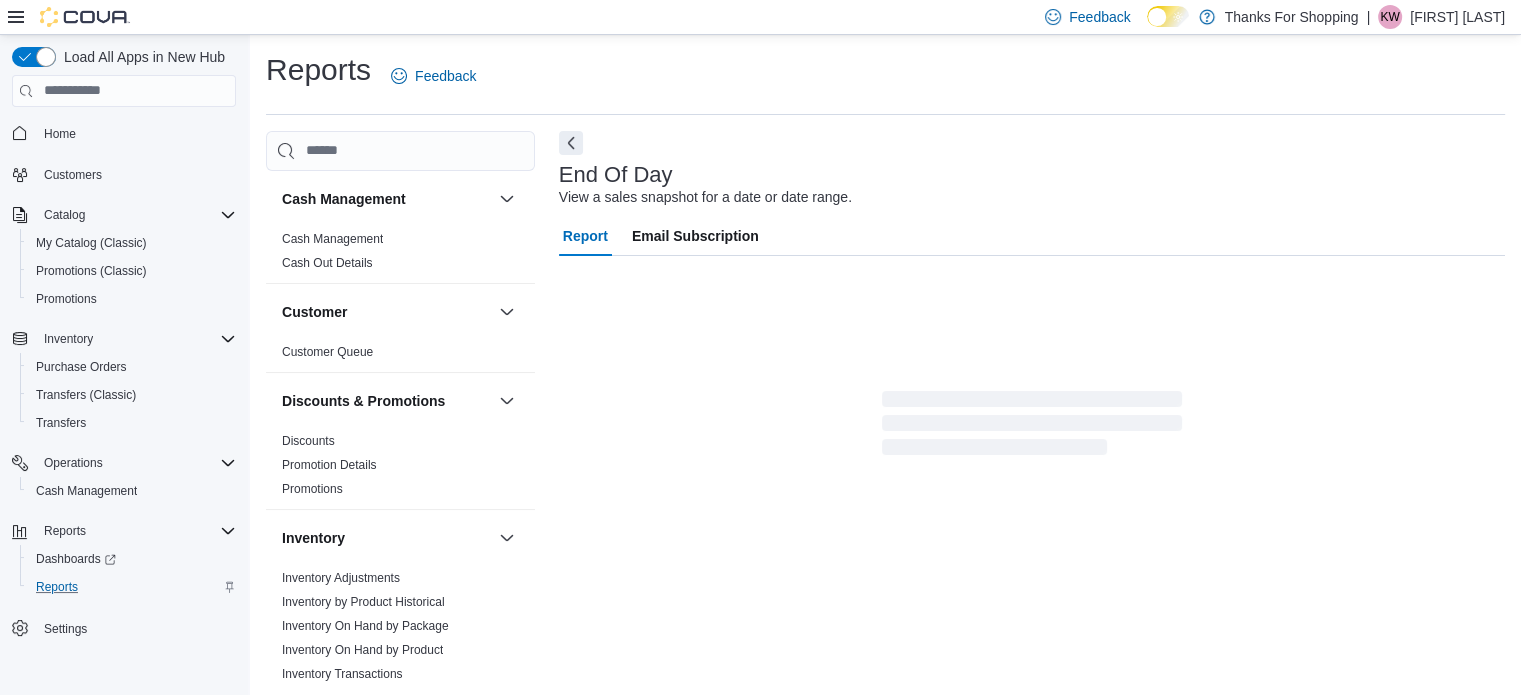 scroll, scrollTop: 13, scrollLeft: 0, axis: vertical 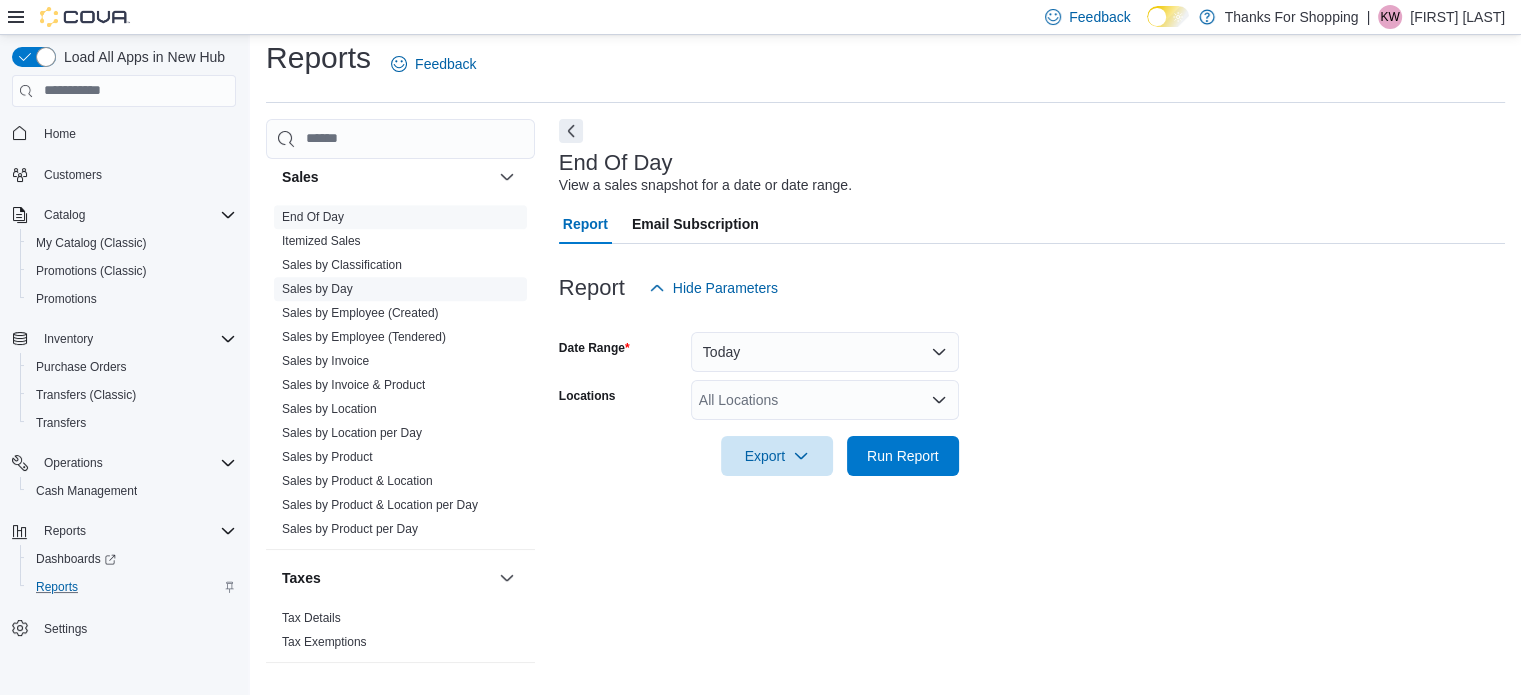click on "Sales by Day" at bounding box center (317, 289) 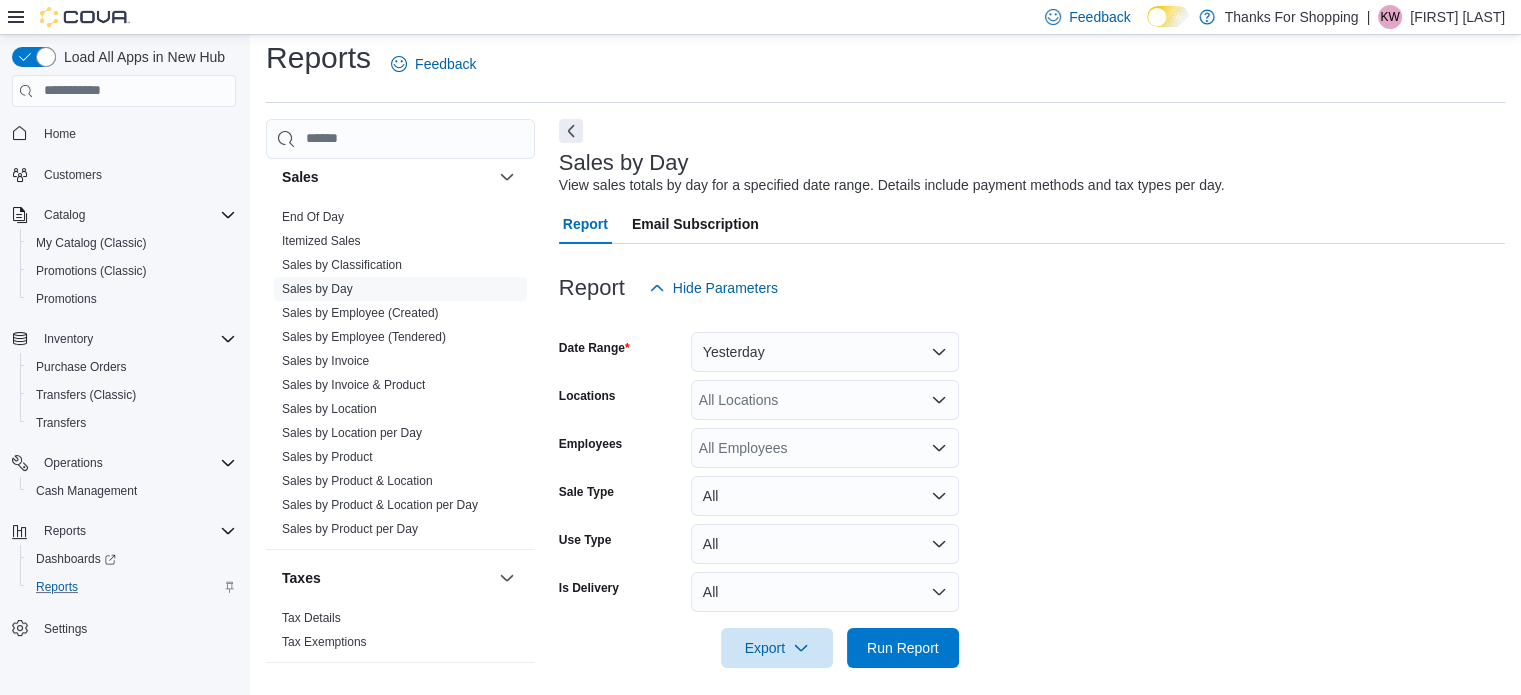 scroll, scrollTop: 25, scrollLeft: 0, axis: vertical 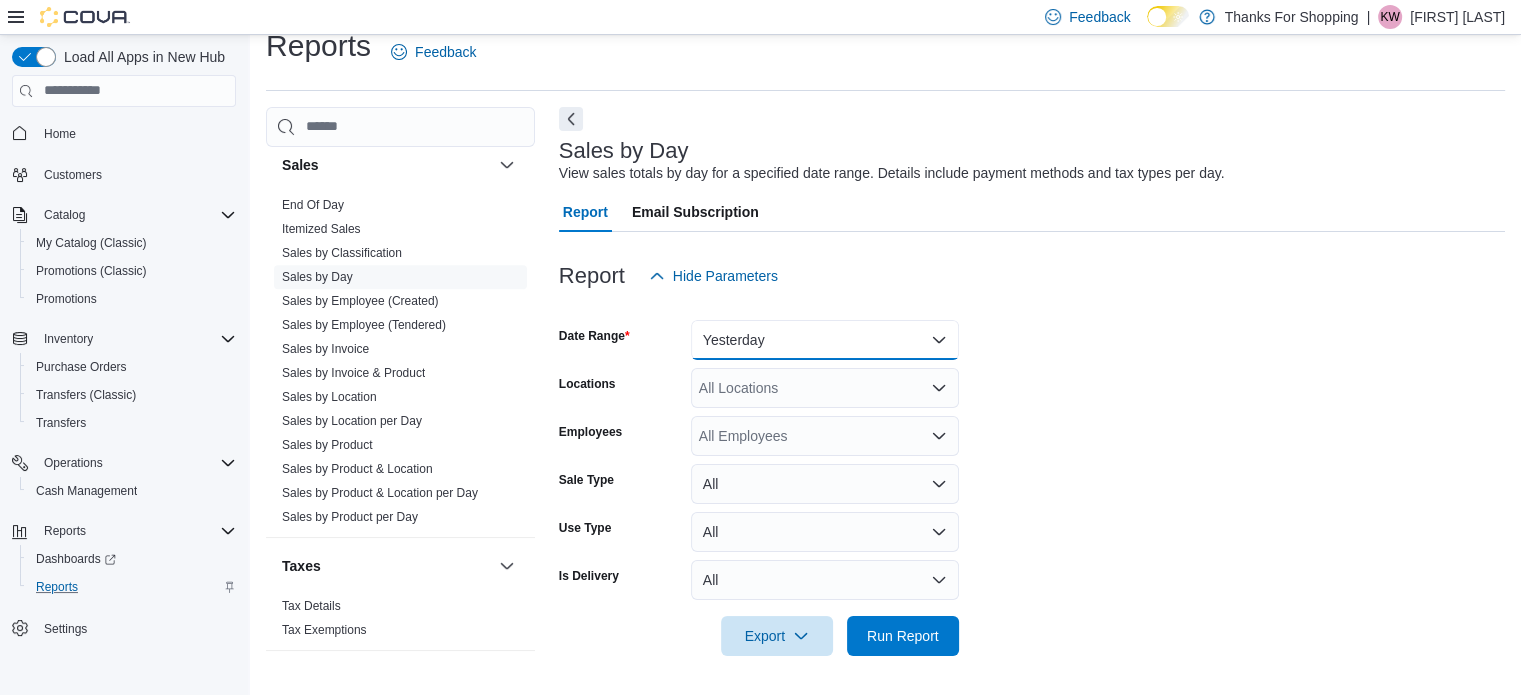 drag, startPoint x: 789, startPoint y: 339, endPoint x: 785, endPoint y: 349, distance: 10.770329 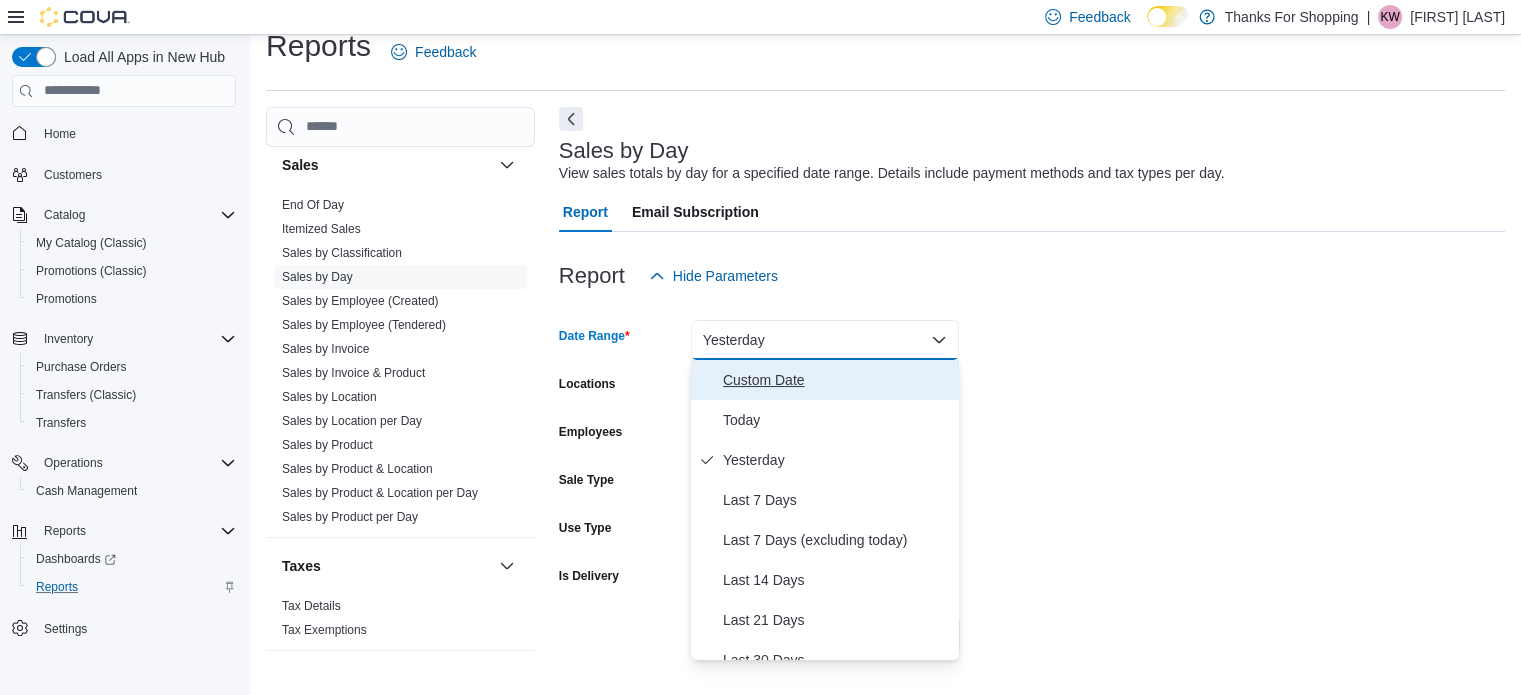 click on "Custom Date" at bounding box center (837, 380) 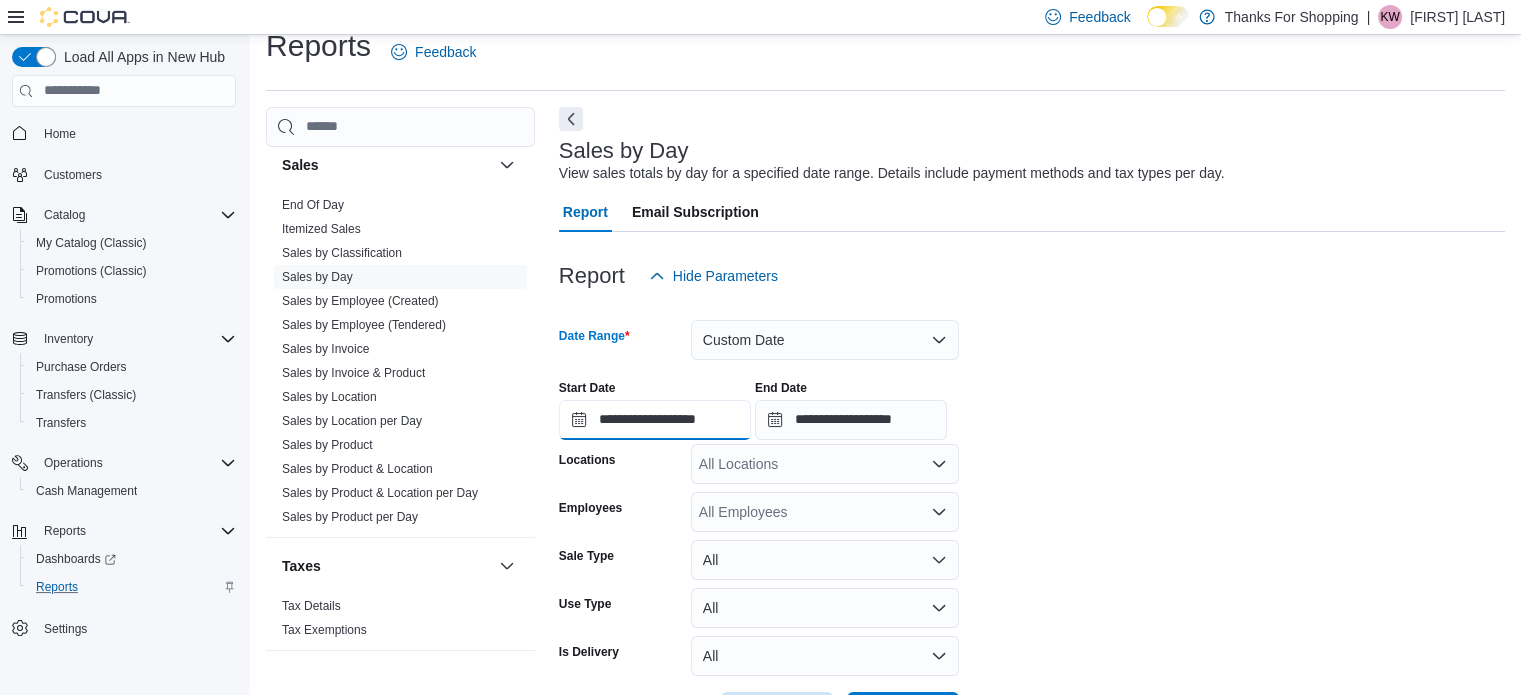 click on "**********" at bounding box center (655, 420) 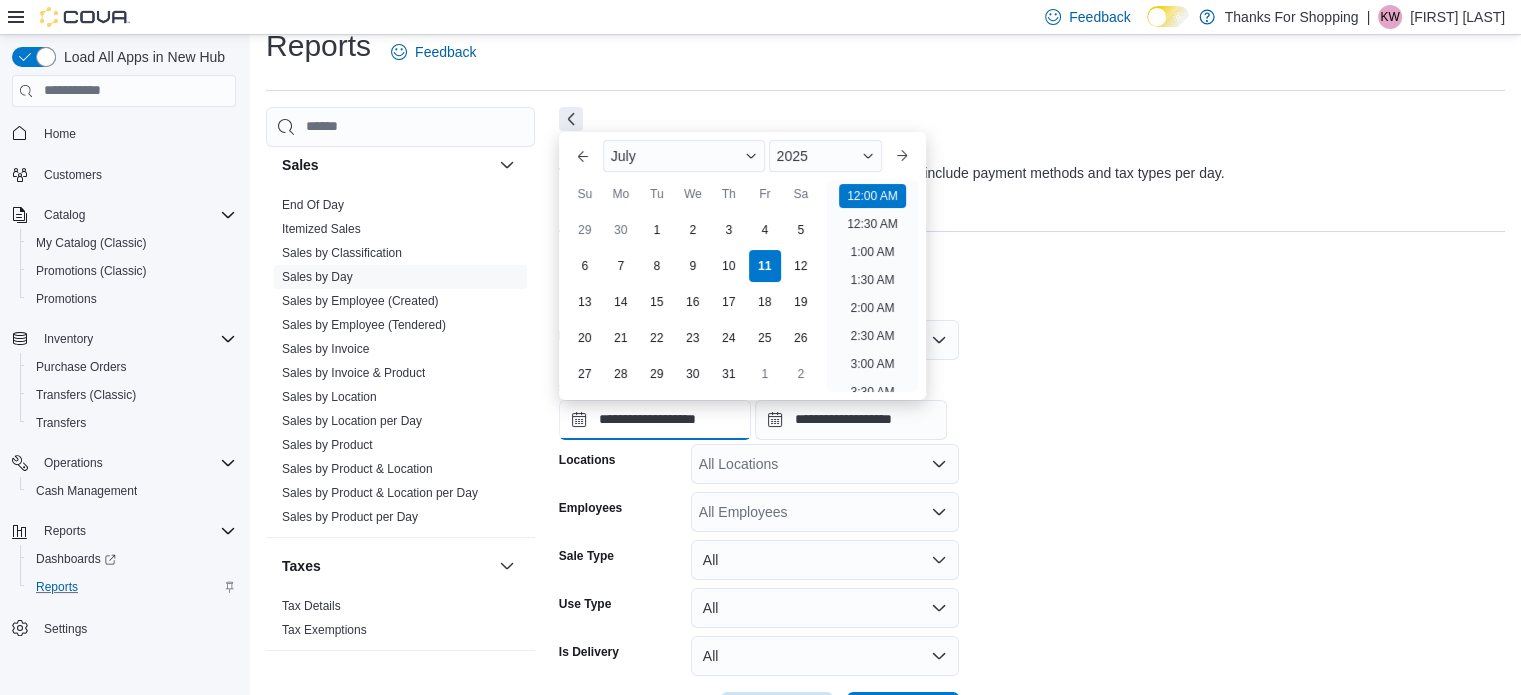 scroll, scrollTop: 62, scrollLeft: 0, axis: vertical 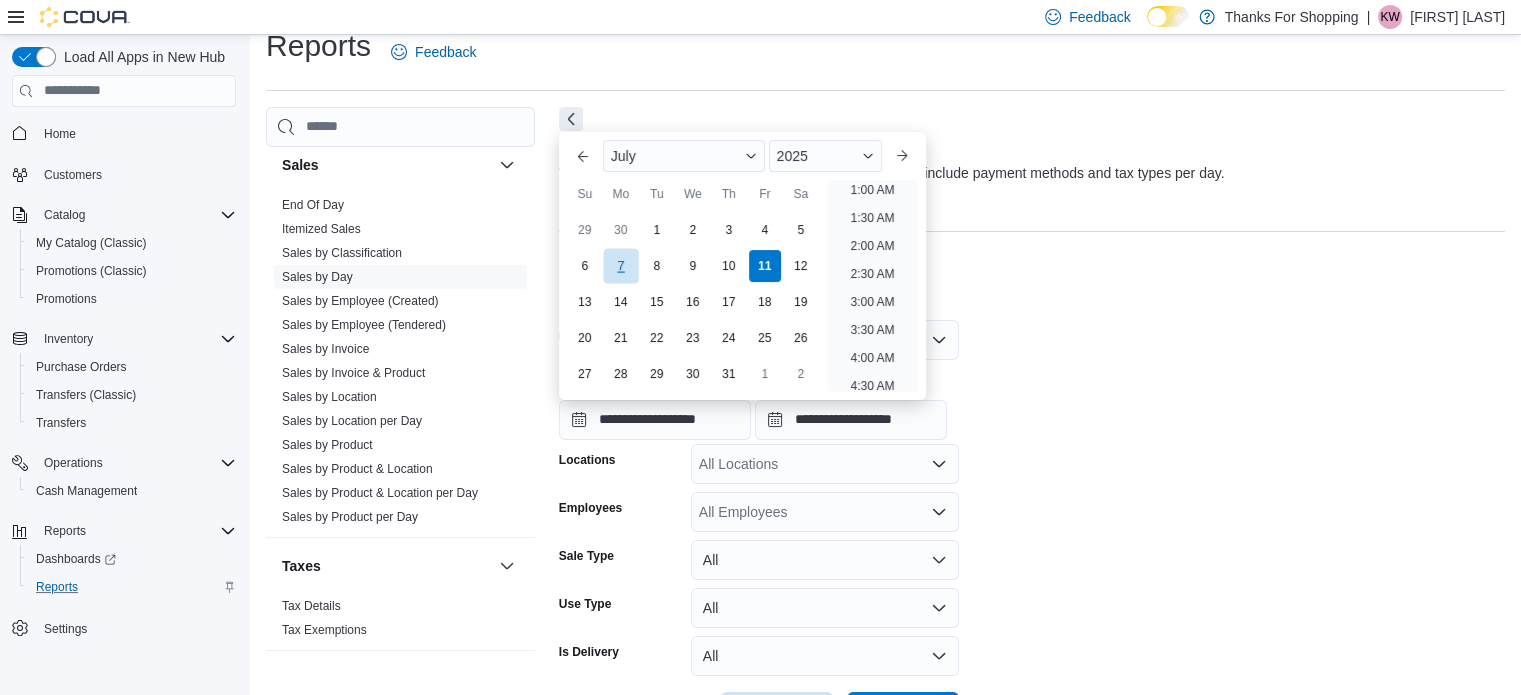 click on "7" at bounding box center [620, 265] 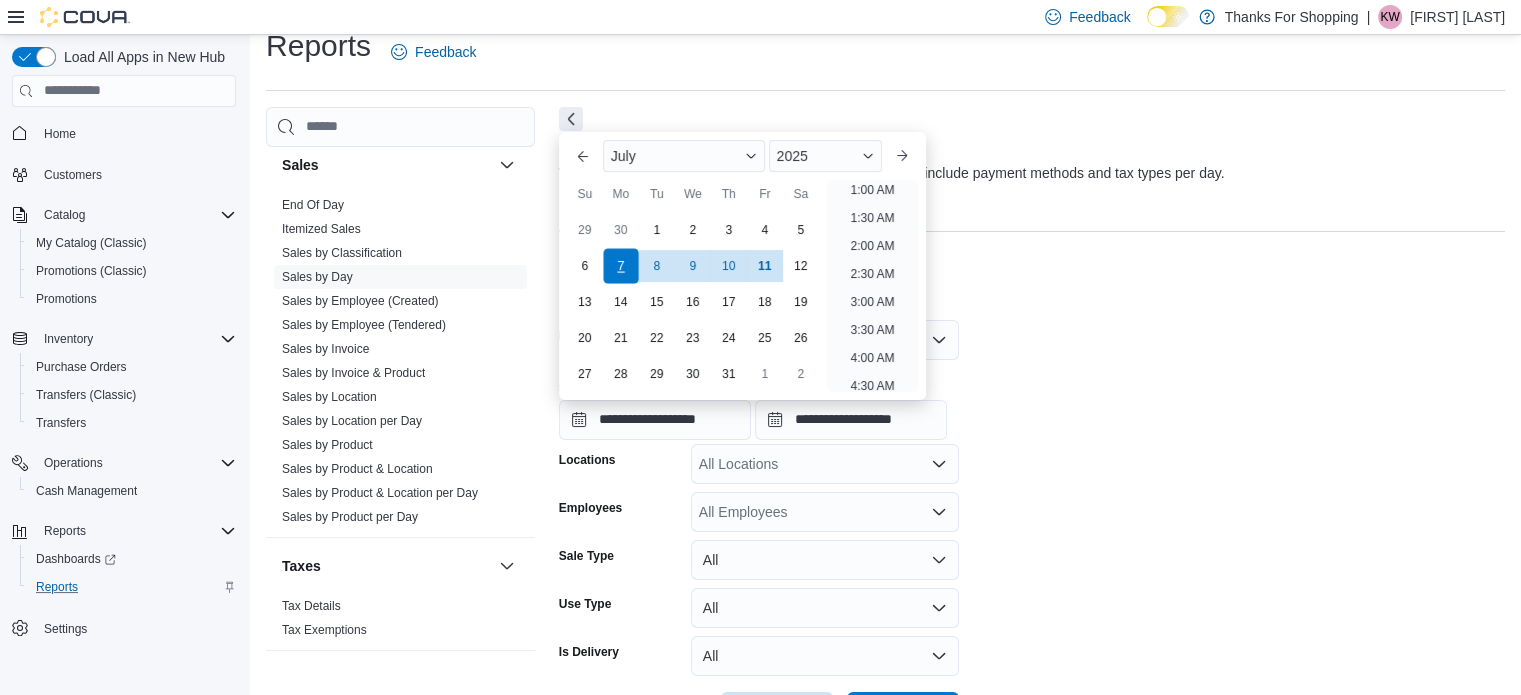 scroll, scrollTop: 4, scrollLeft: 0, axis: vertical 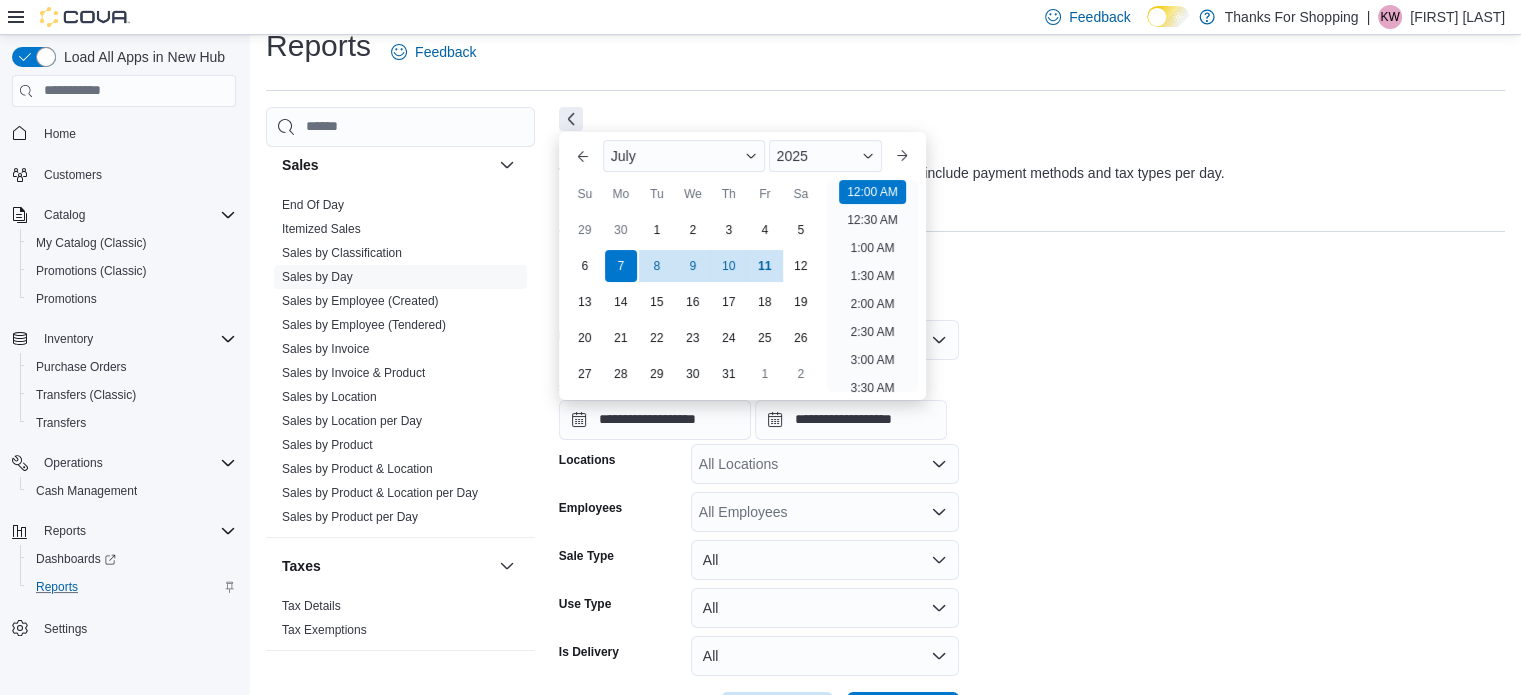 click at bounding box center [1032, 308] 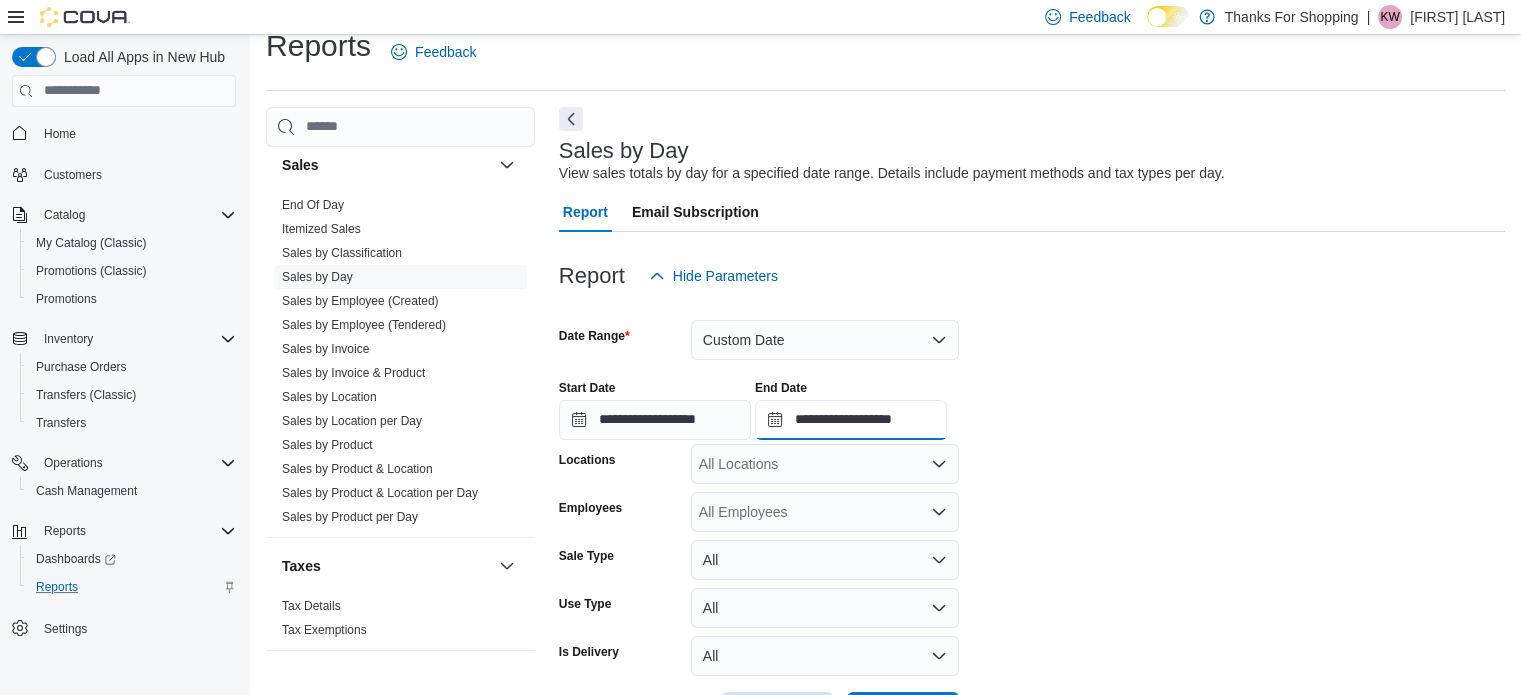 click on "**********" at bounding box center (851, 420) 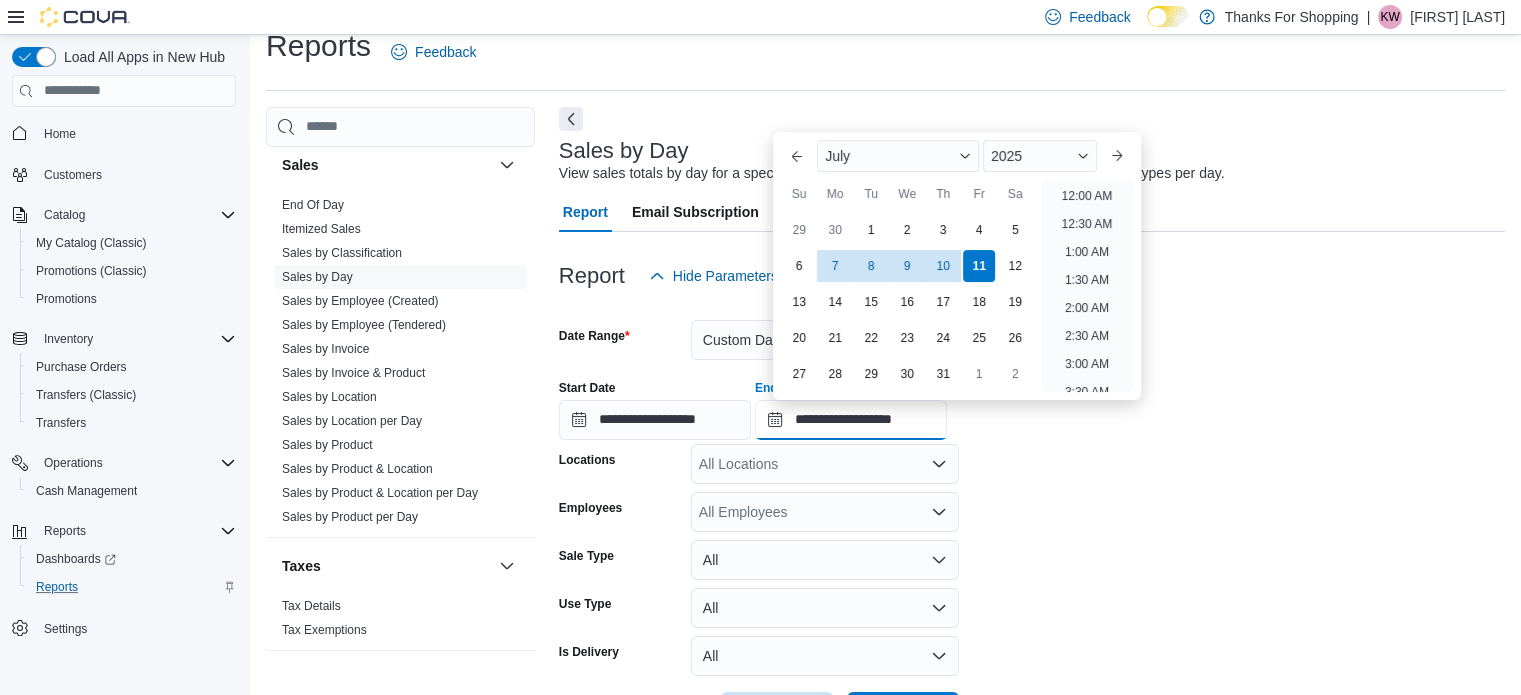 scroll, scrollTop: 1136, scrollLeft: 0, axis: vertical 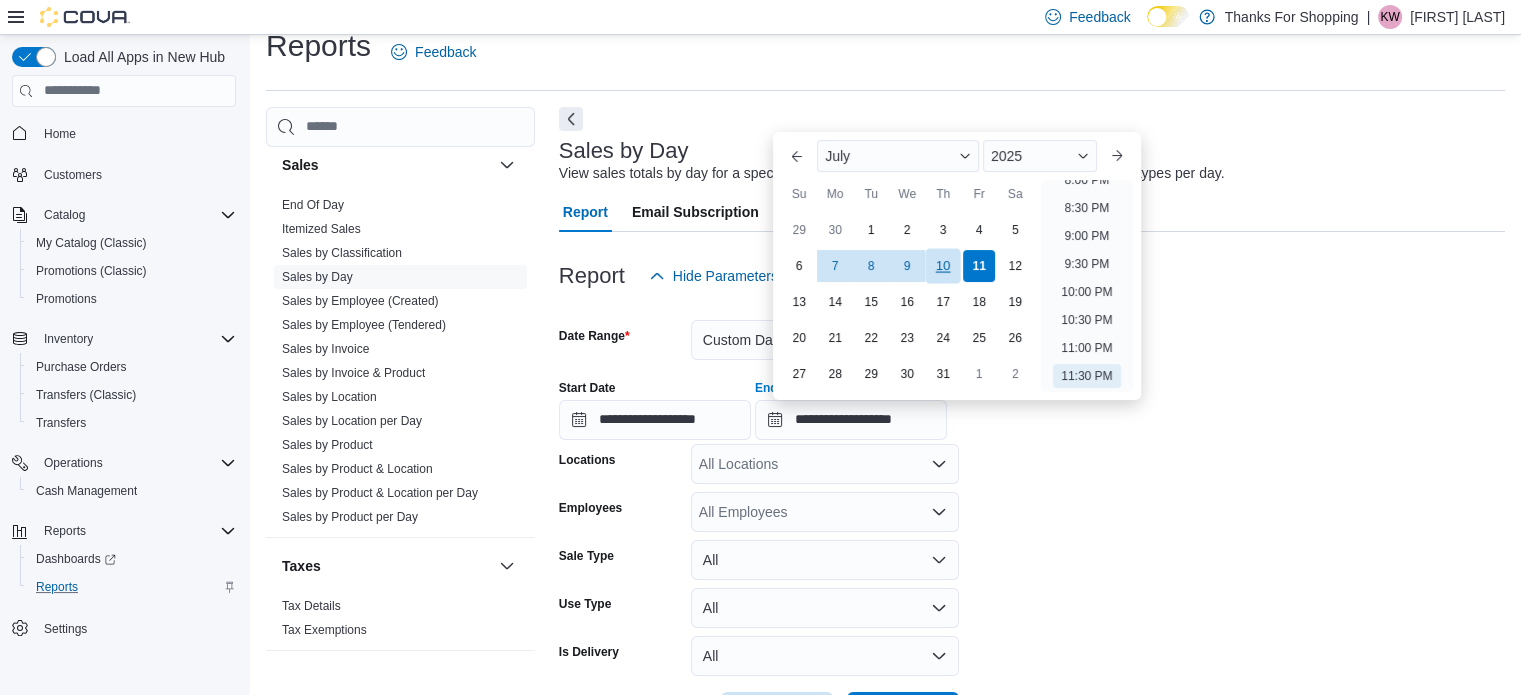 click on "10" at bounding box center [943, 265] 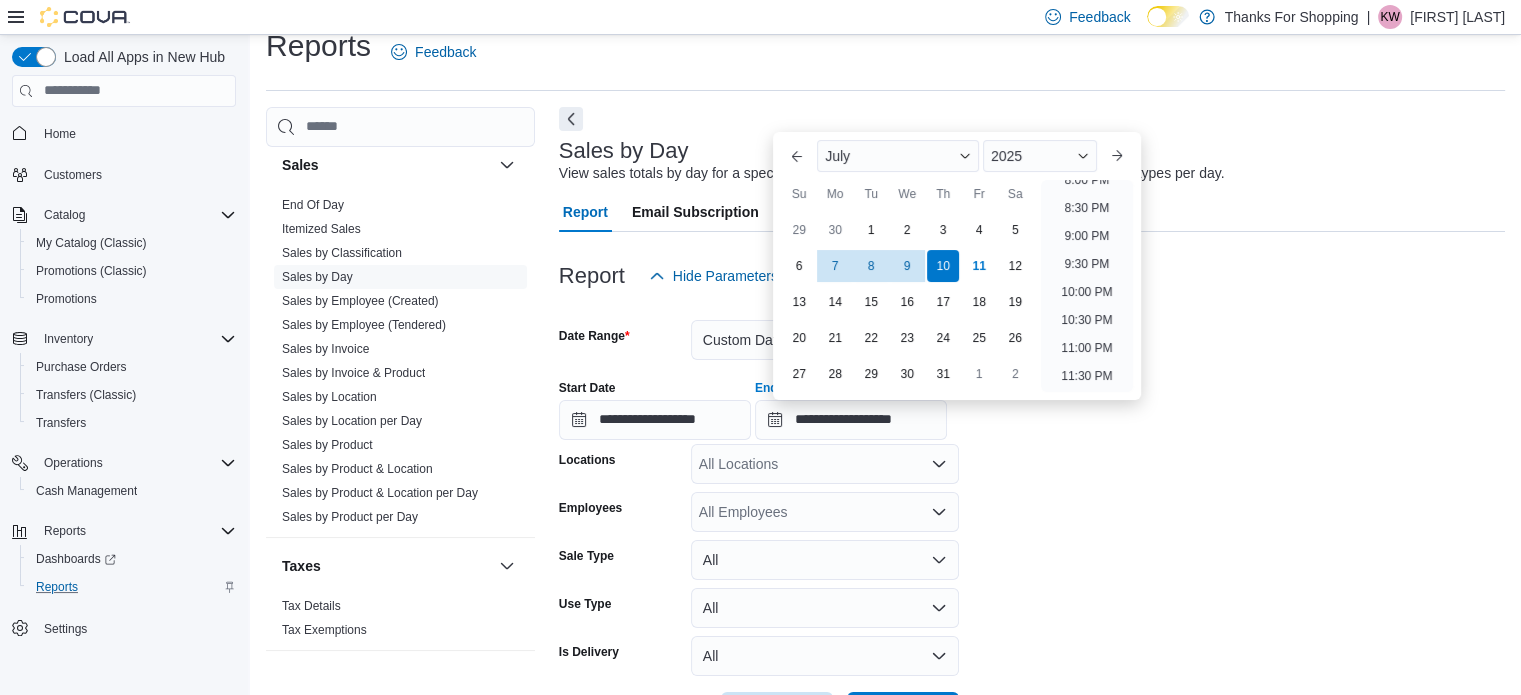 click on "**********" at bounding box center [1032, 402] 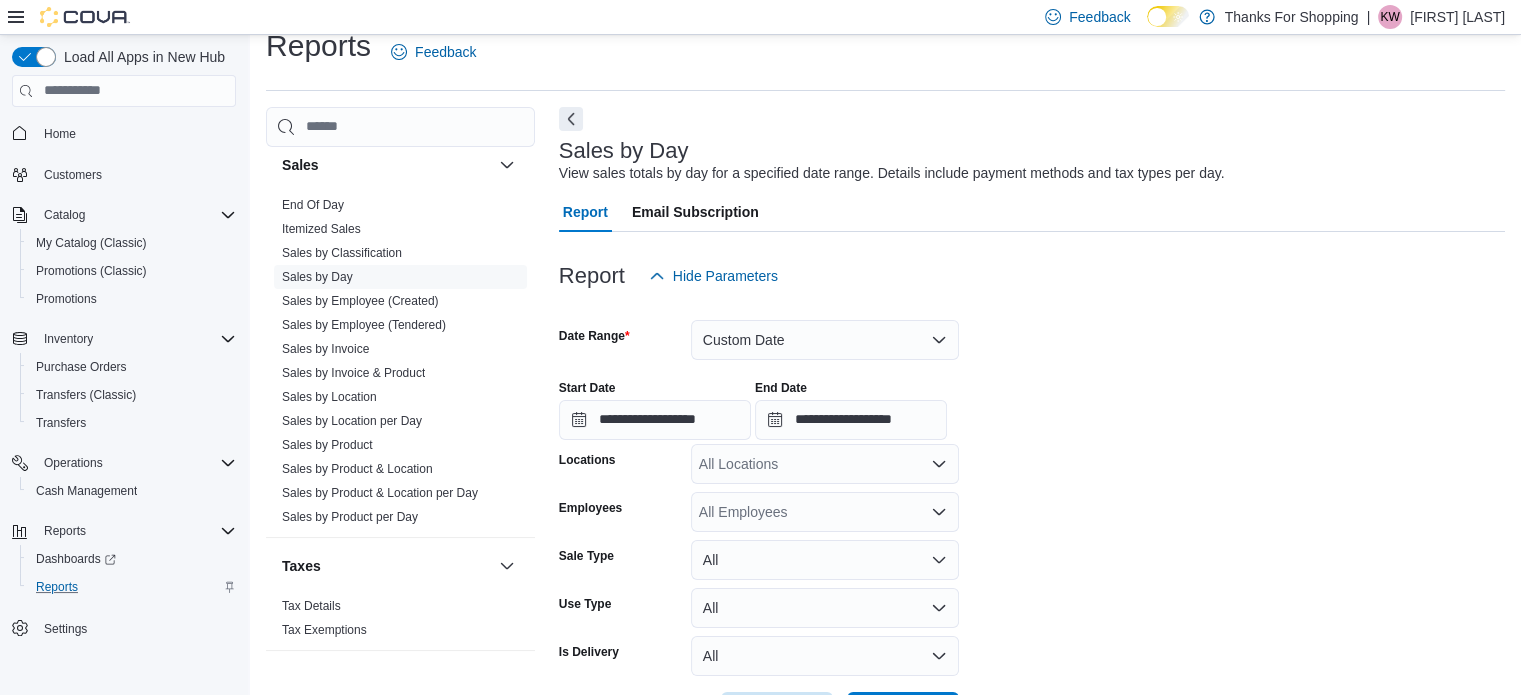 click on "All Locations" at bounding box center [825, 464] 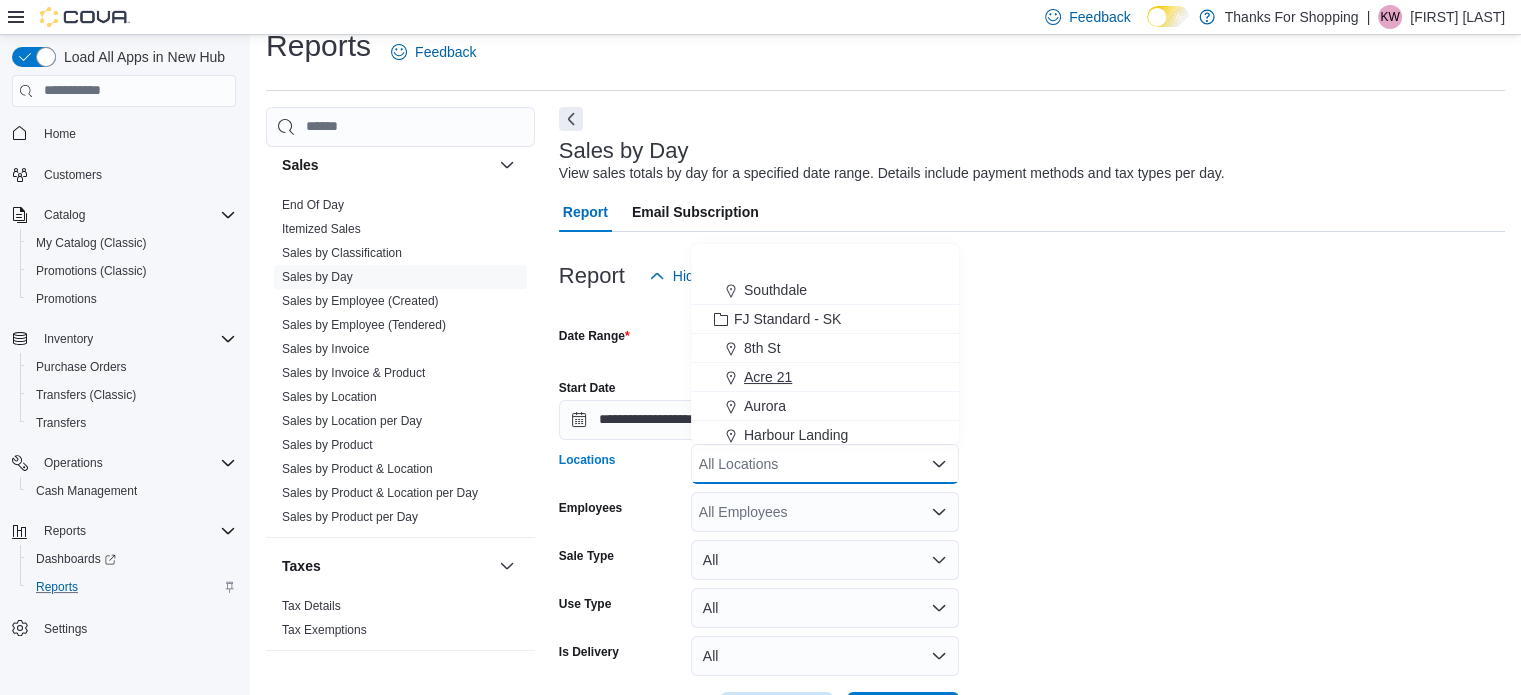 scroll, scrollTop: 300, scrollLeft: 0, axis: vertical 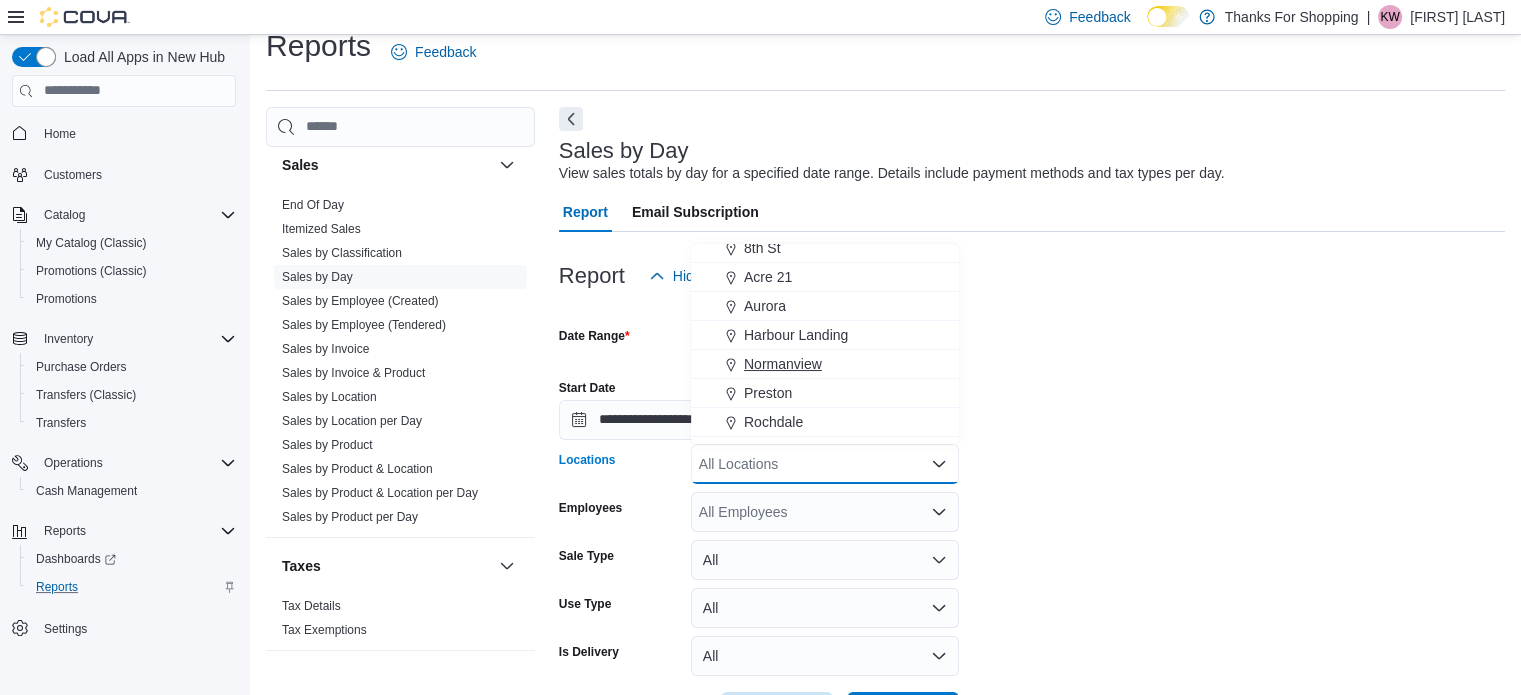 click on "Normanview" at bounding box center (783, 364) 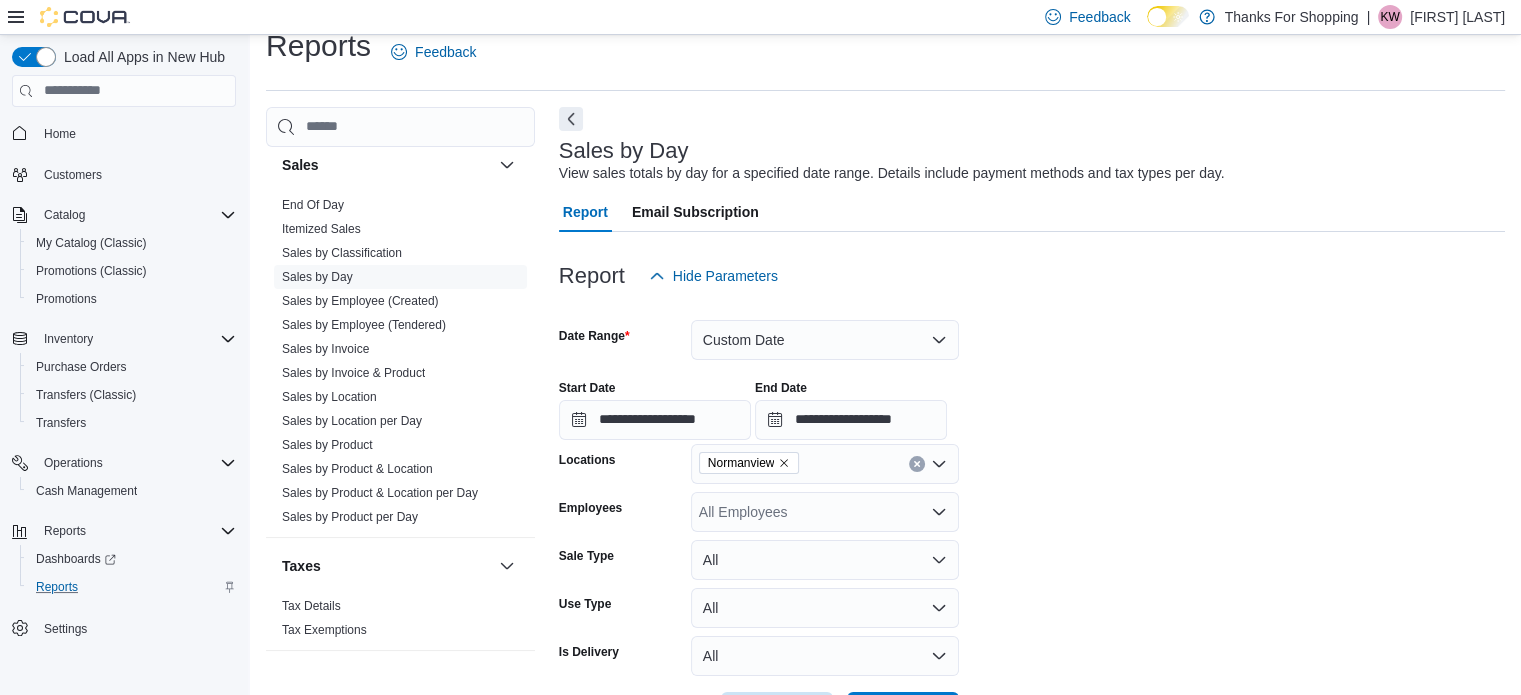 click at bounding box center [1032, 308] 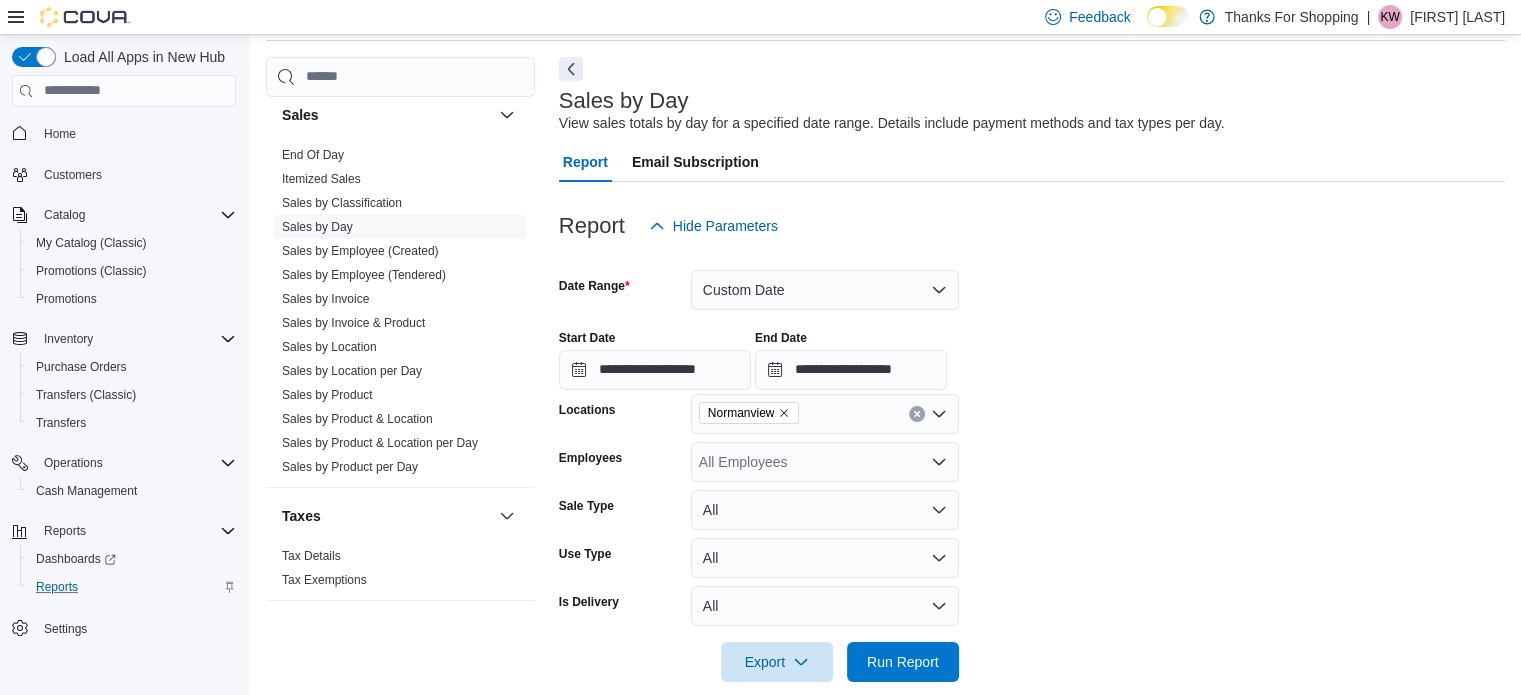 scroll, scrollTop: 101, scrollLeft: 0, axis: vertical 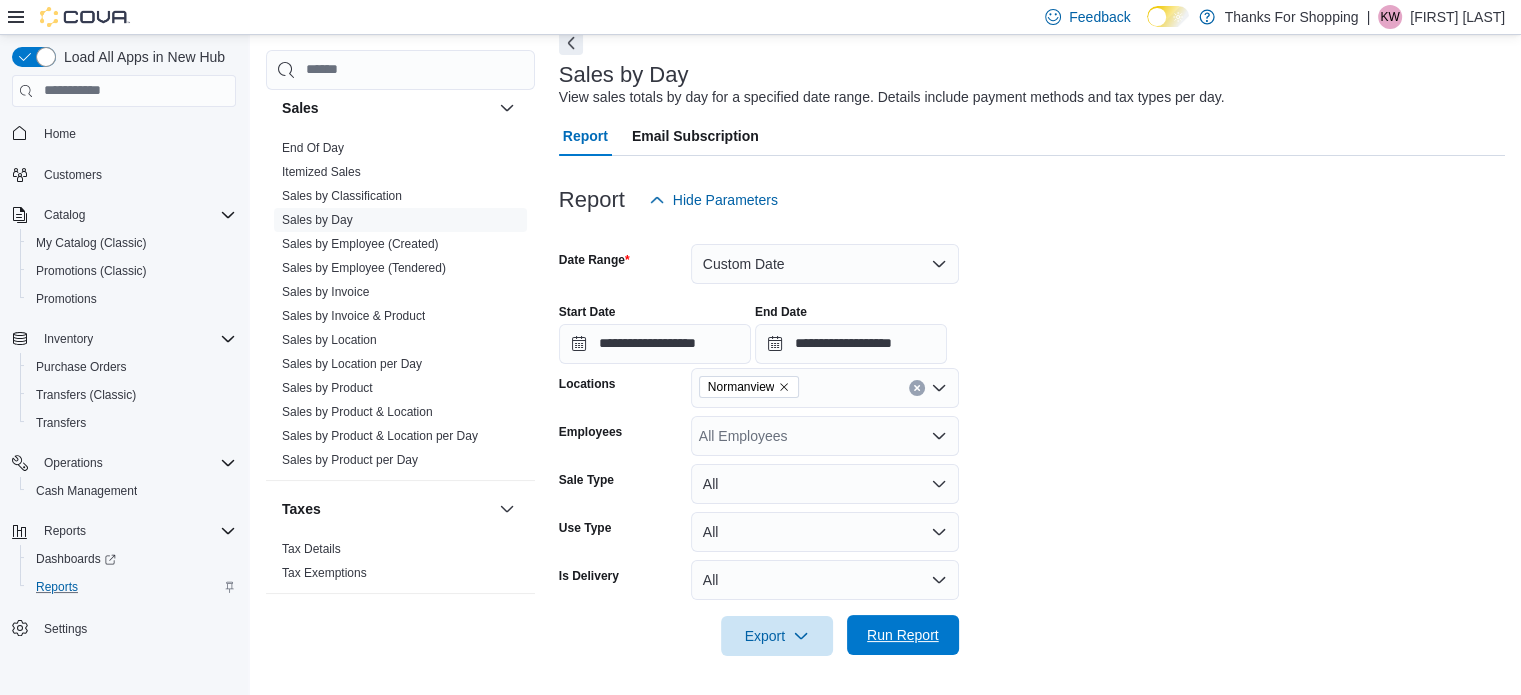 click on "Run Report" at bounding box center (903, 635) 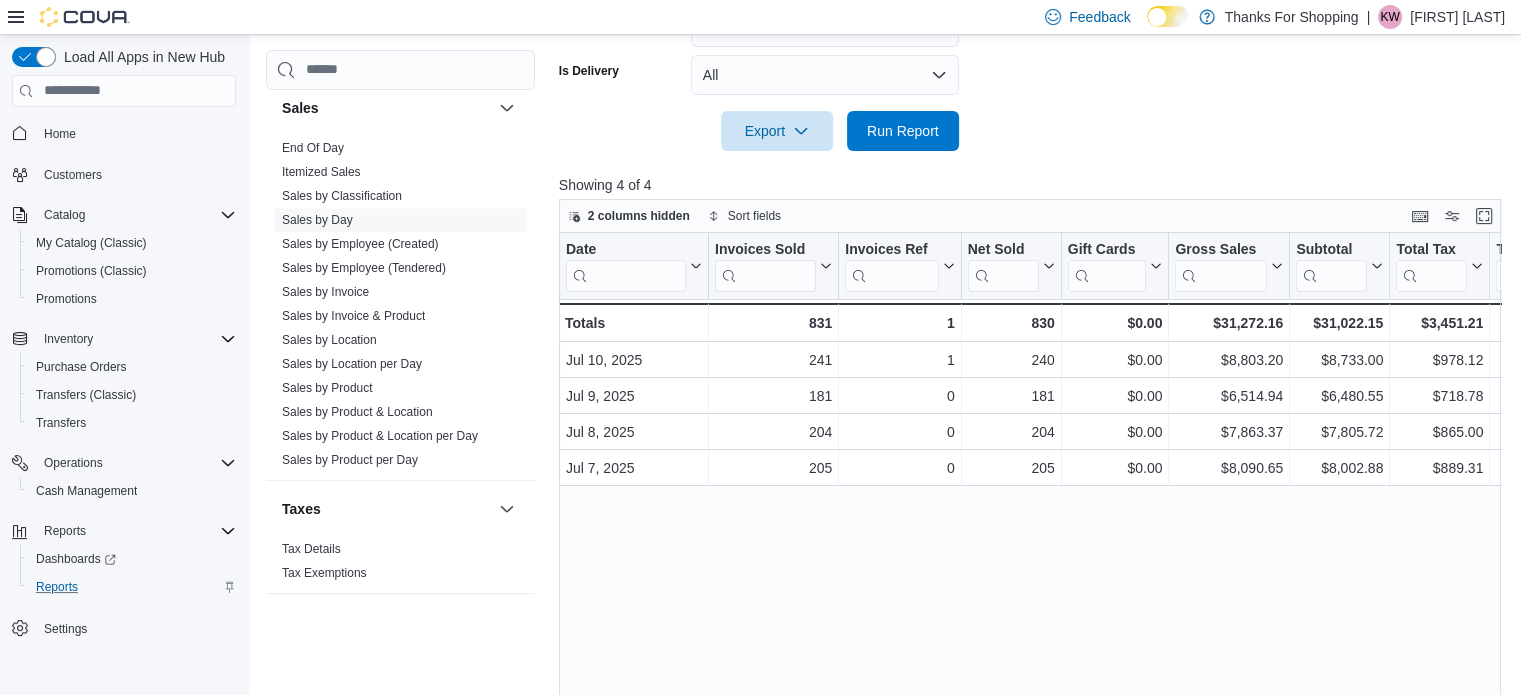 scroll, scrollTop: 681, scrollLeft: 0, axis: vertical 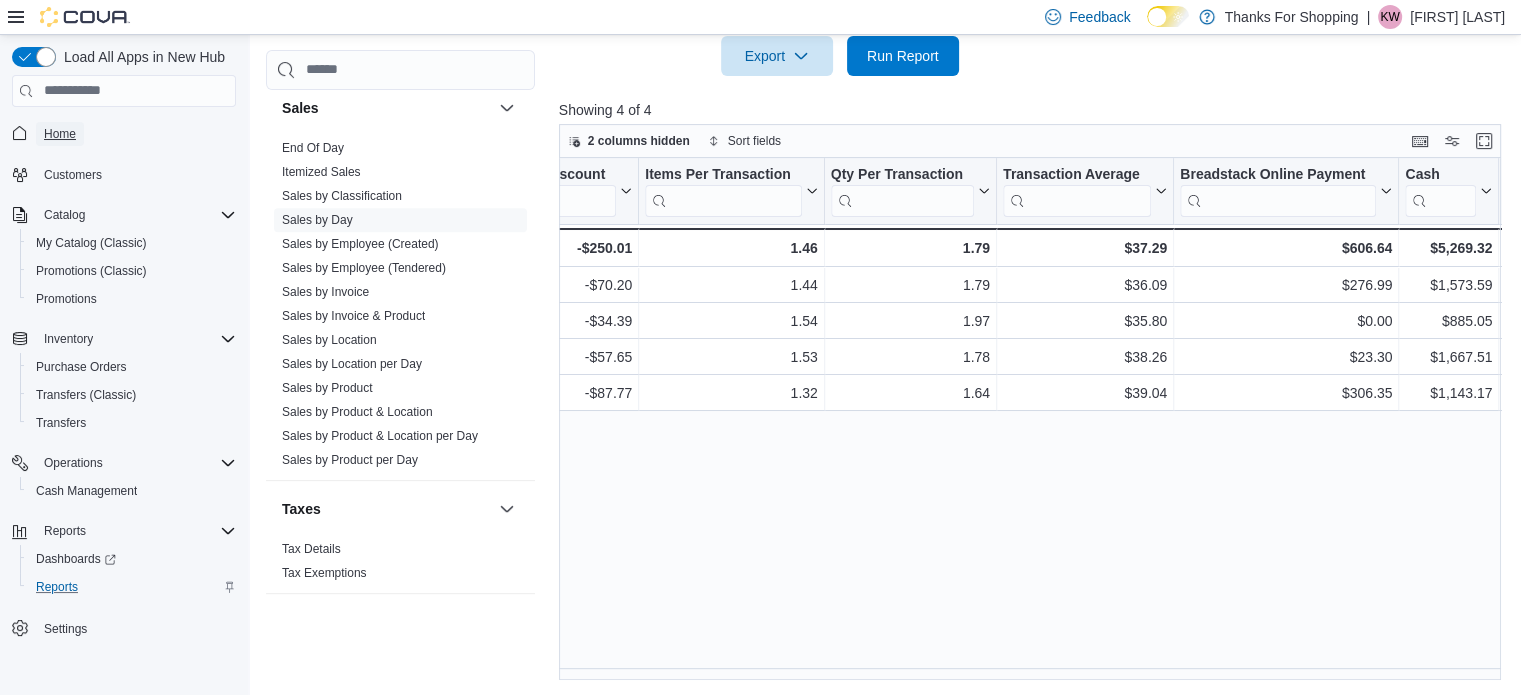 click on "Home" at bounding box center (60, 134) 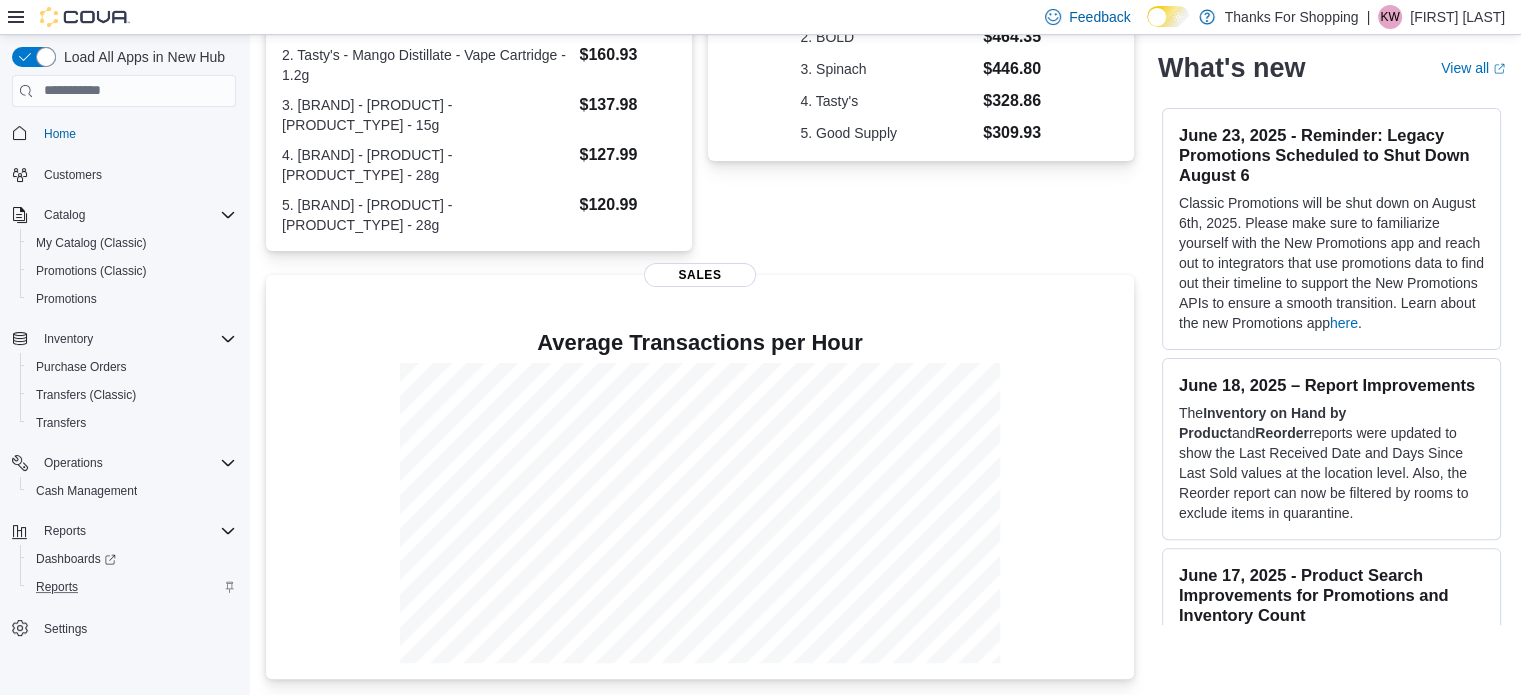 scroll, scrollTop: 0, scrollLeft: 0, axis: both 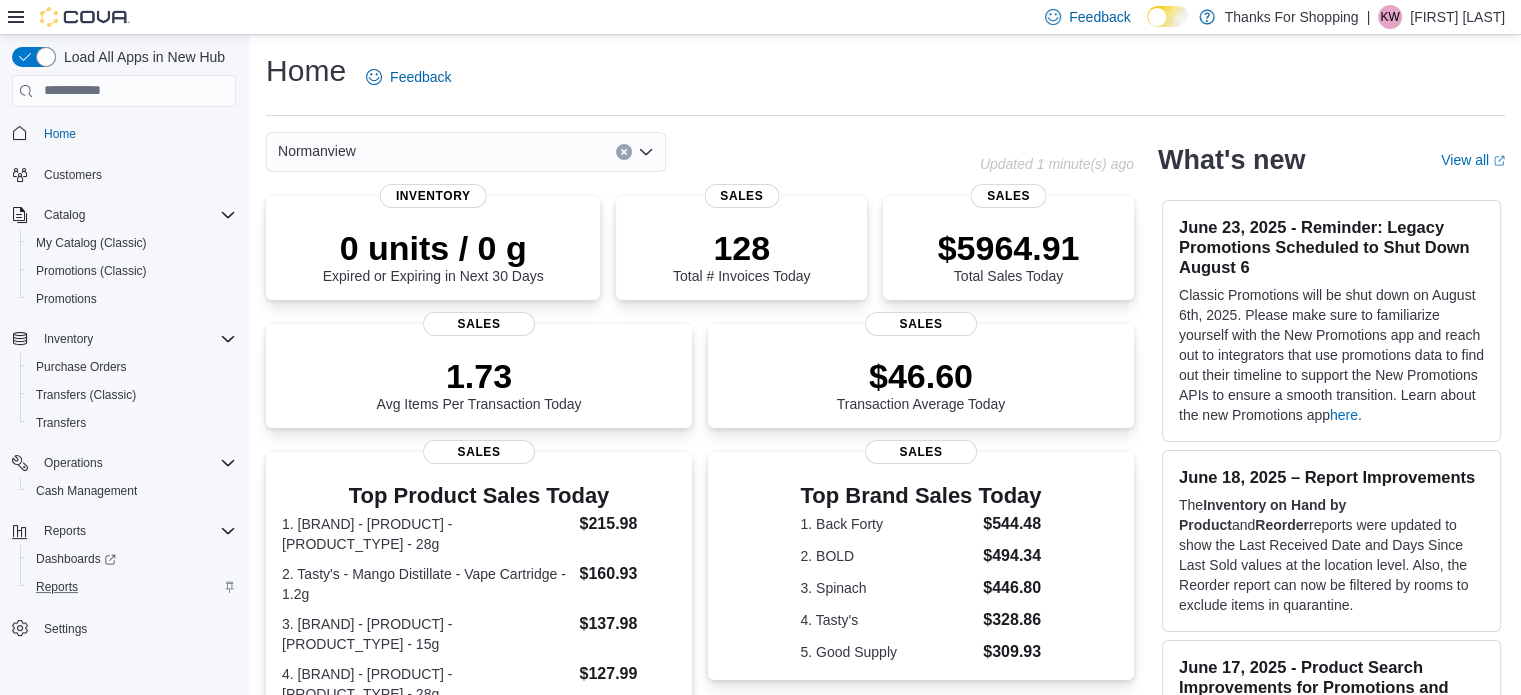 click 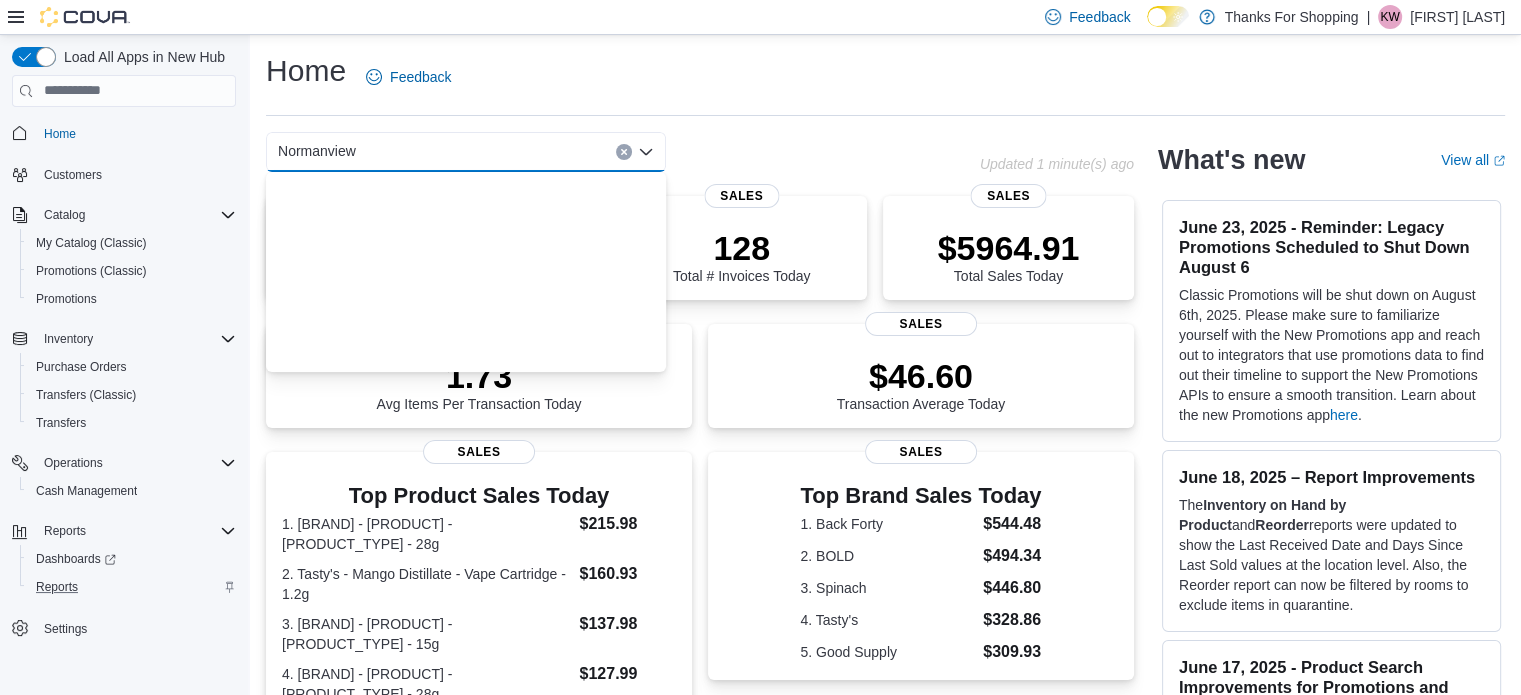 scroll, scrollTop: 524, scrollLeft: 0, axis: vertical 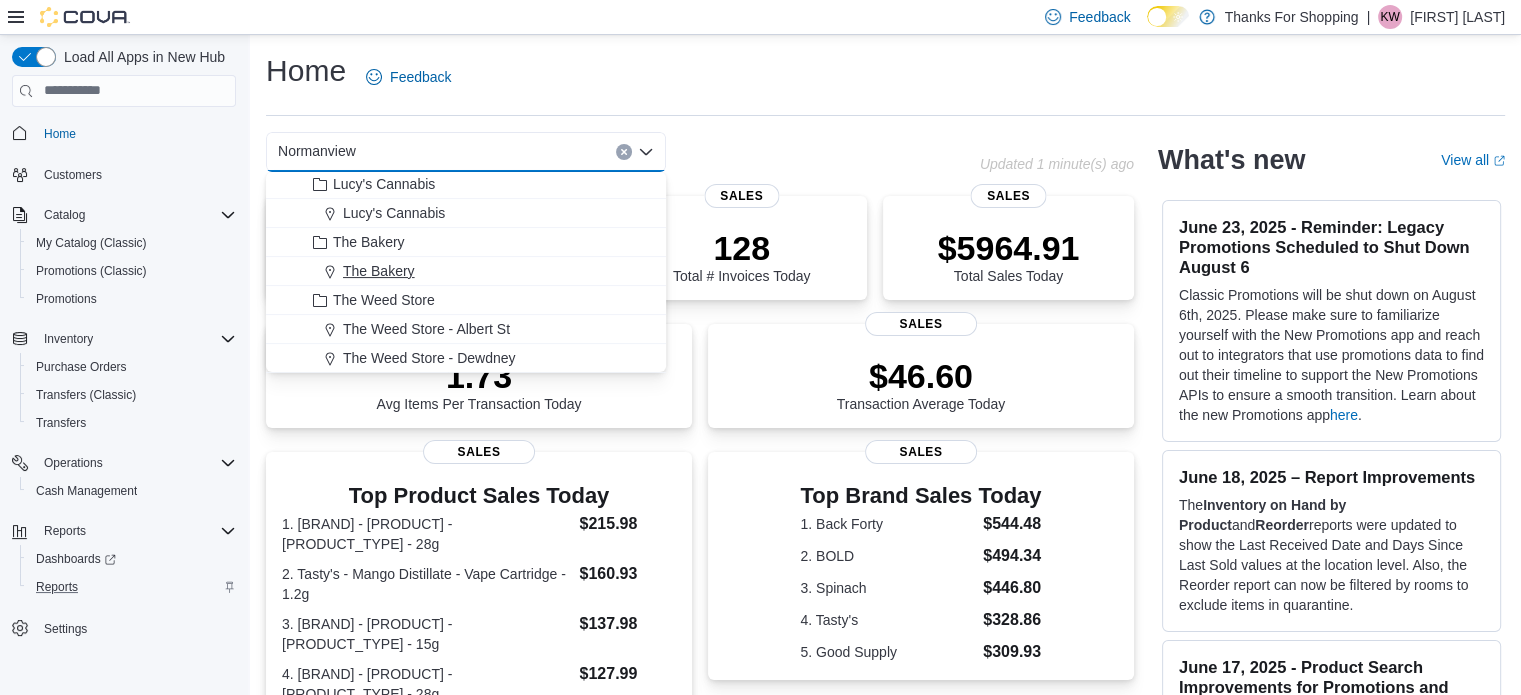 click on "The Bakery" at bounding box center [478, 271] 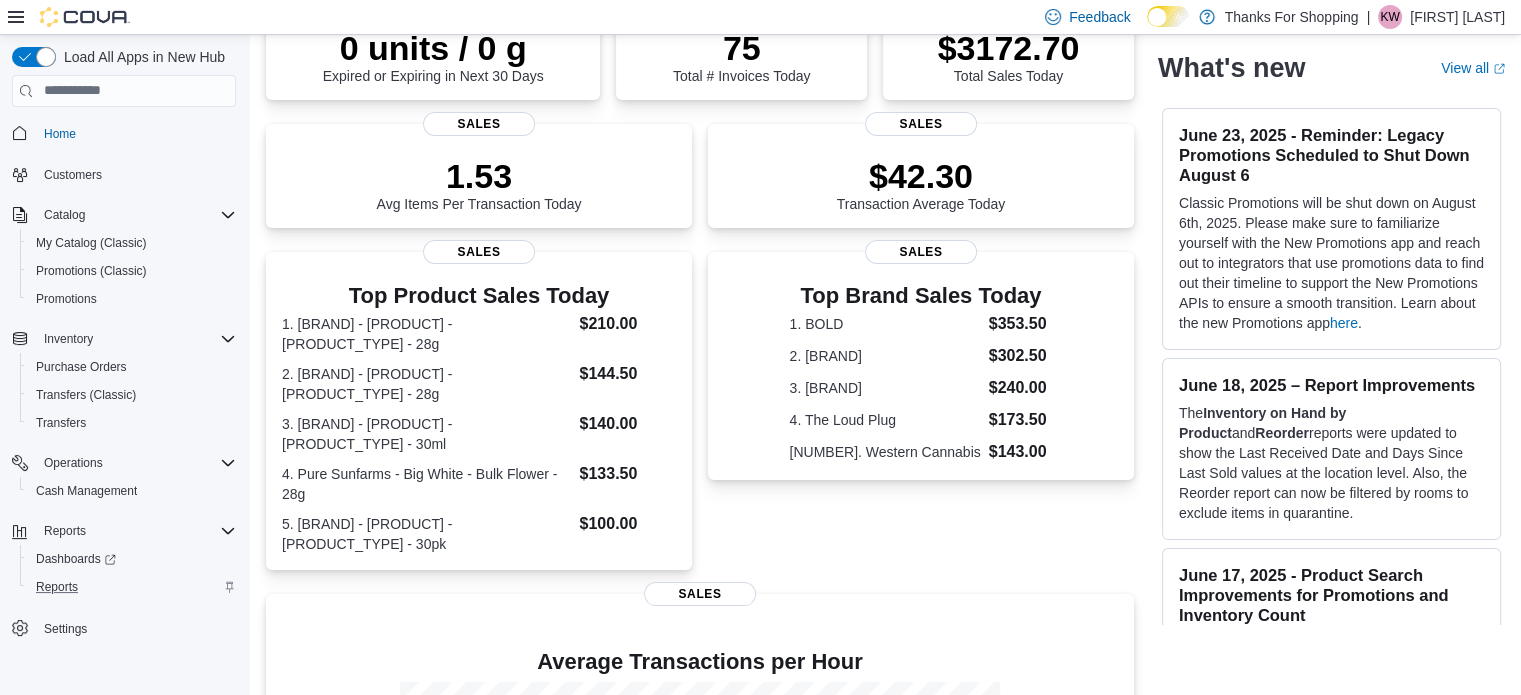 scroll, scrollTop: 0, scrollLeft: 0, axis: both 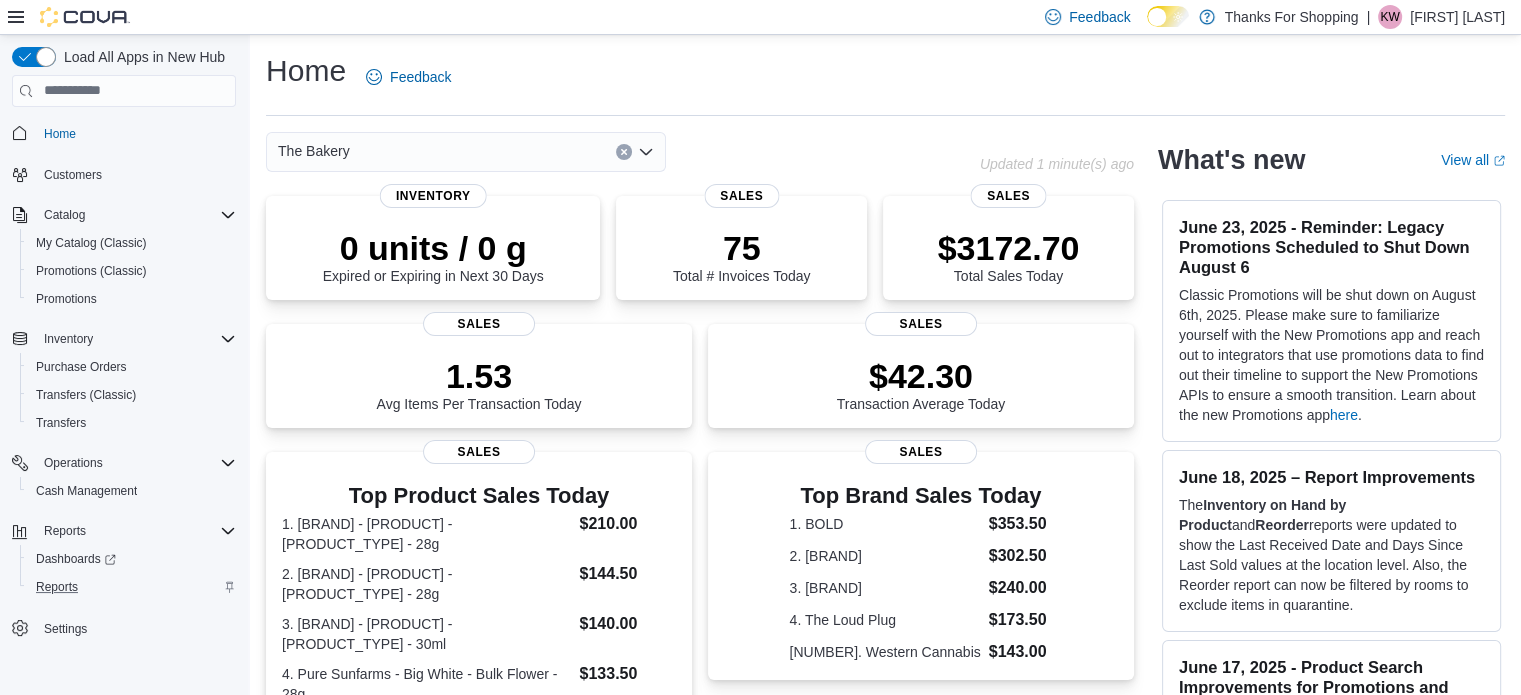 click 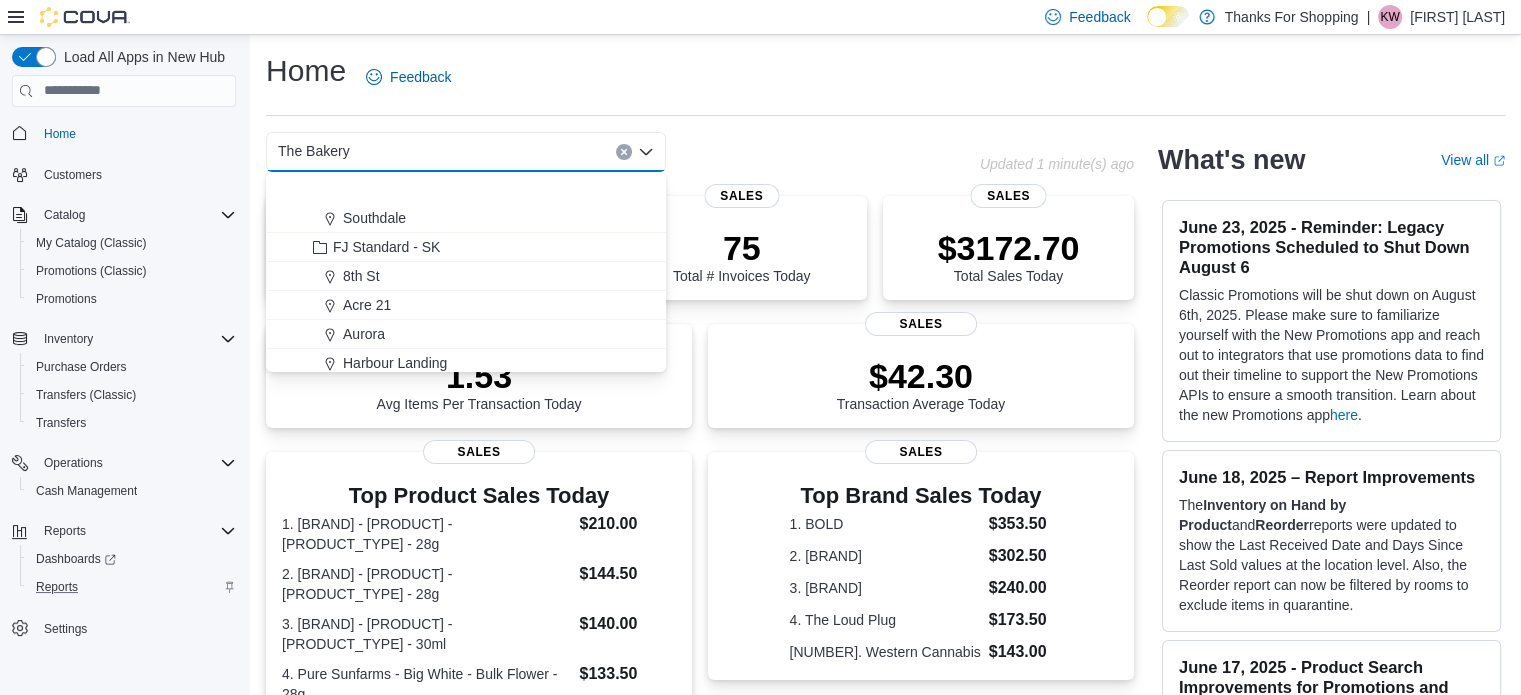 scroll, scrollTop: 300, scrollLeft: 0, axis: vertical 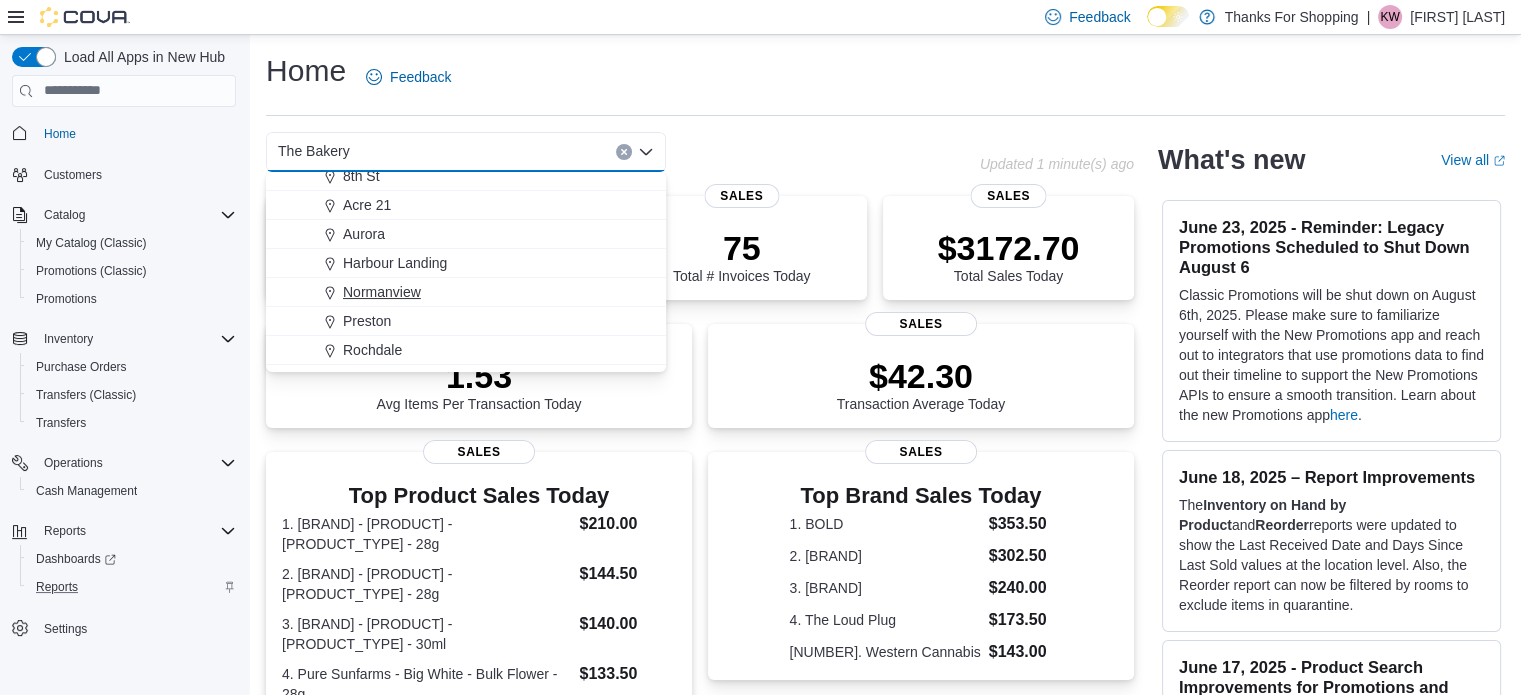 click on "Normanview" at bounding box center (382, 292) 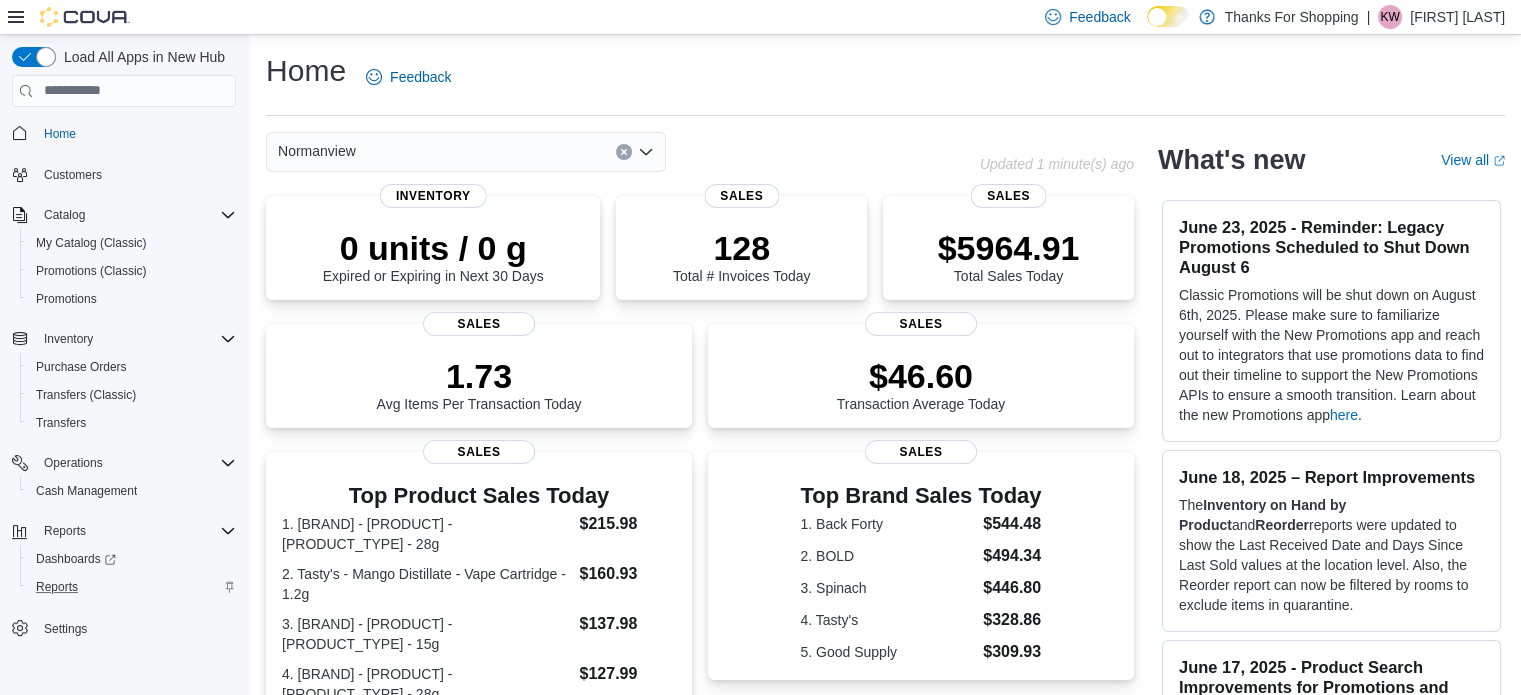 click on "Home Feedback" at bounding box center [885, 77] 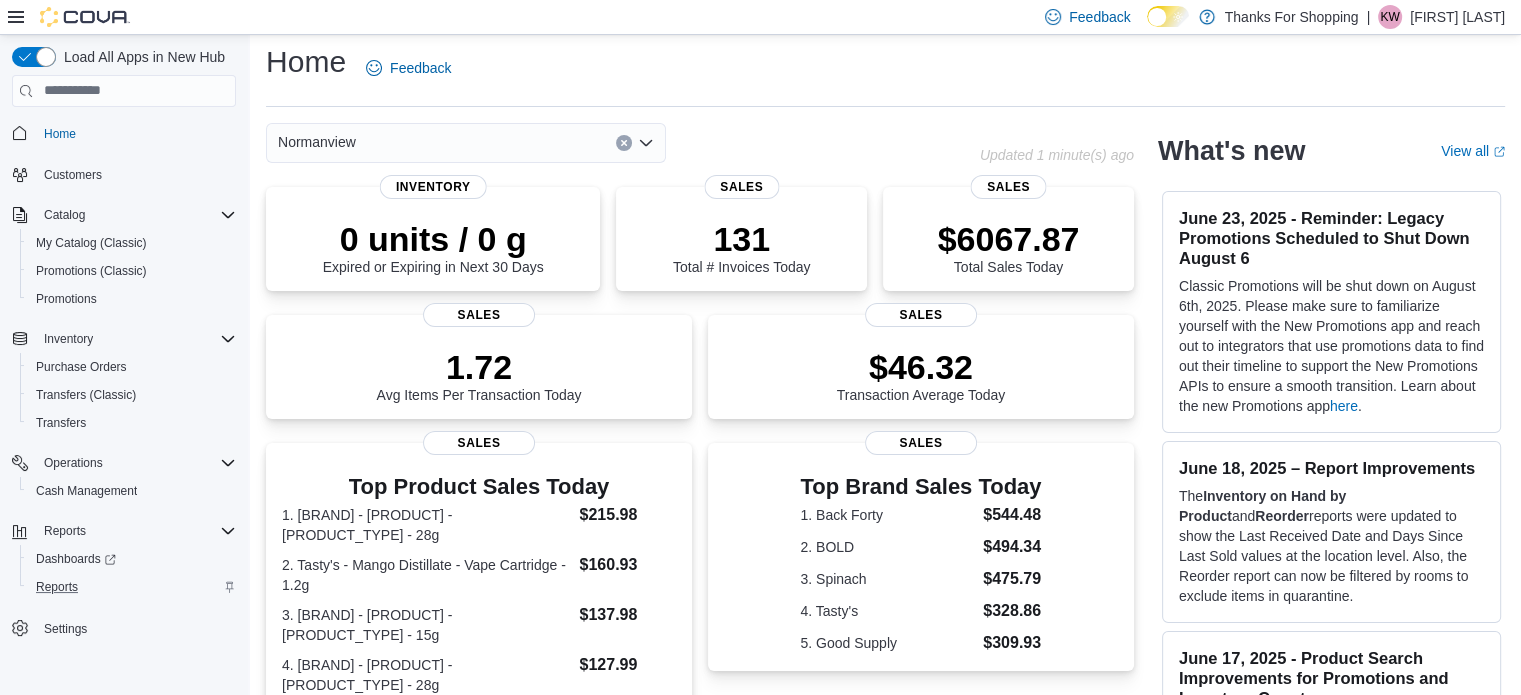 scroll, scrollTop: 0, scrollLeft: 0, axis: both 